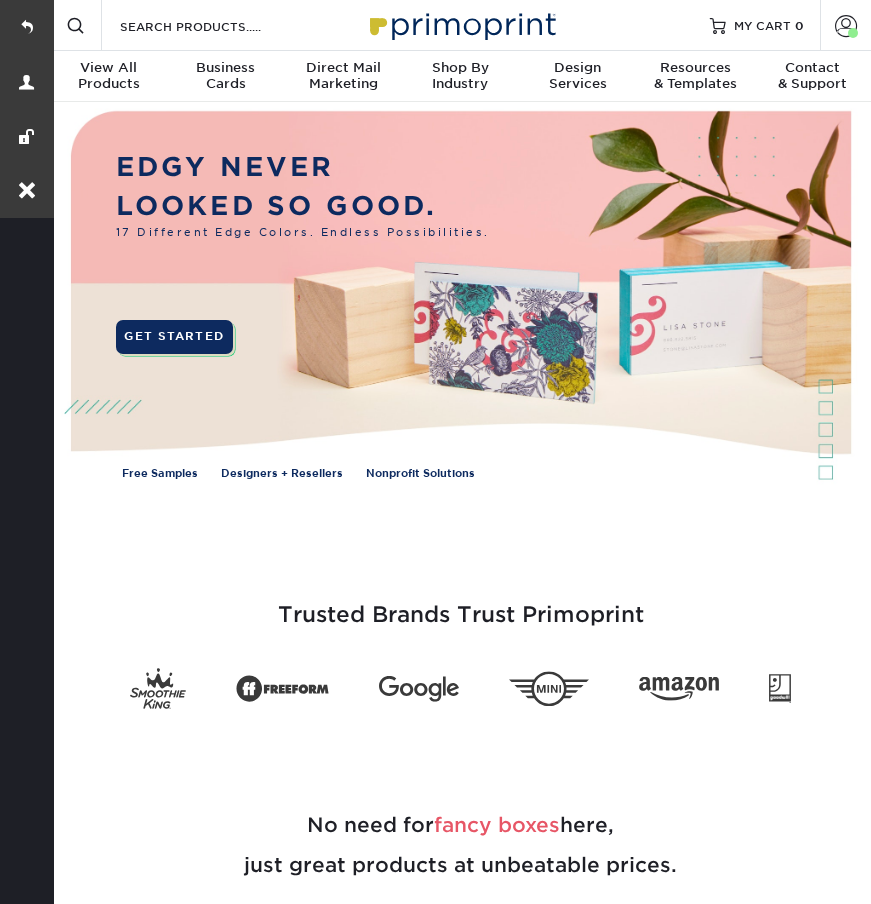 scroll, scrollTop: 0, scrollLeft: 0, axis: both 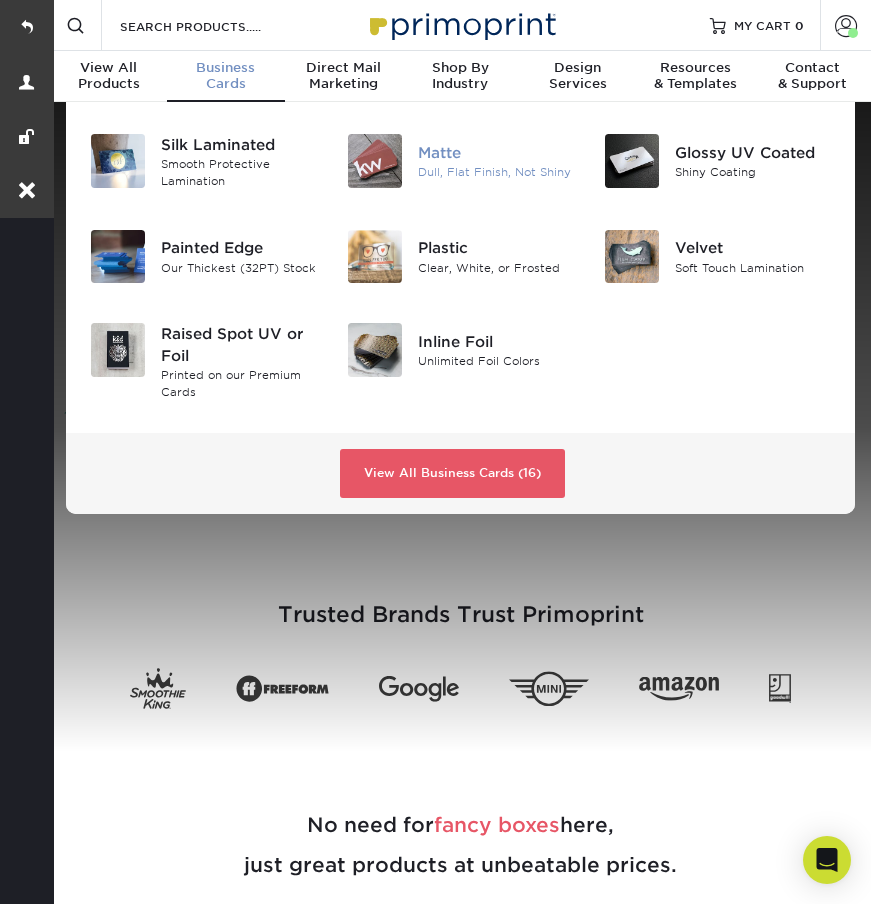 click on "Matte" at bounding box center (496, 153) 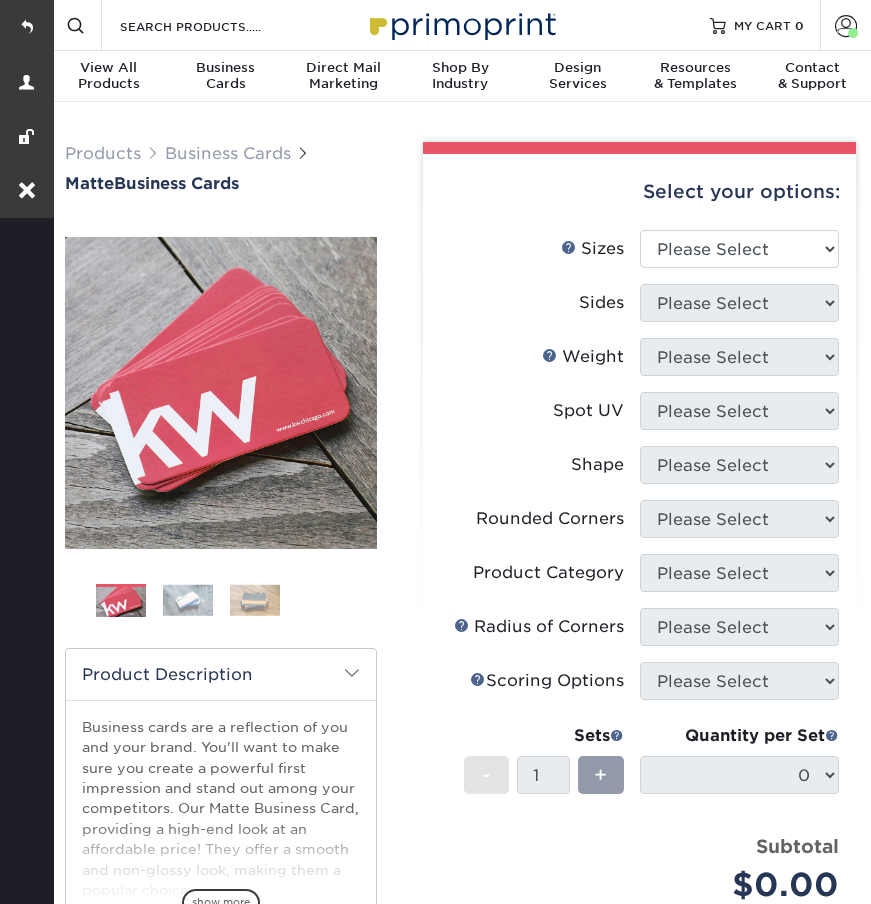 scroll, scrollTop: 0, scrollLeft: 0, axis: both 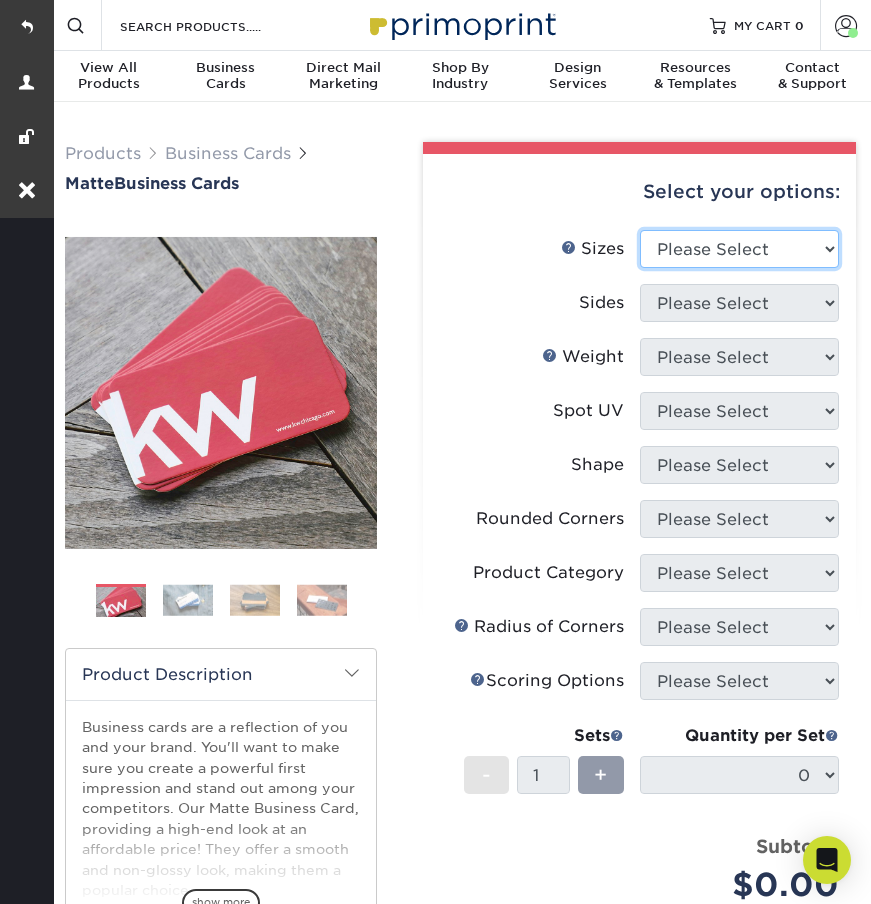 select on "2.00x3.50" 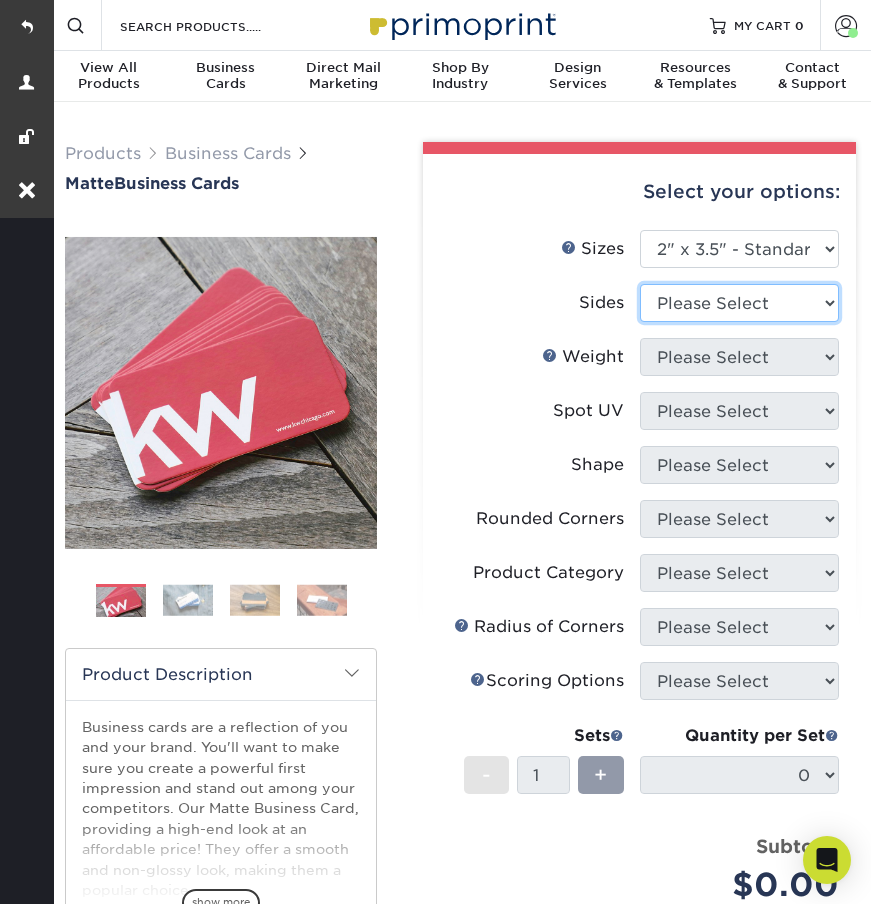 select on "13abbda7-1d64-4f25-8bb2-c179b224825d" 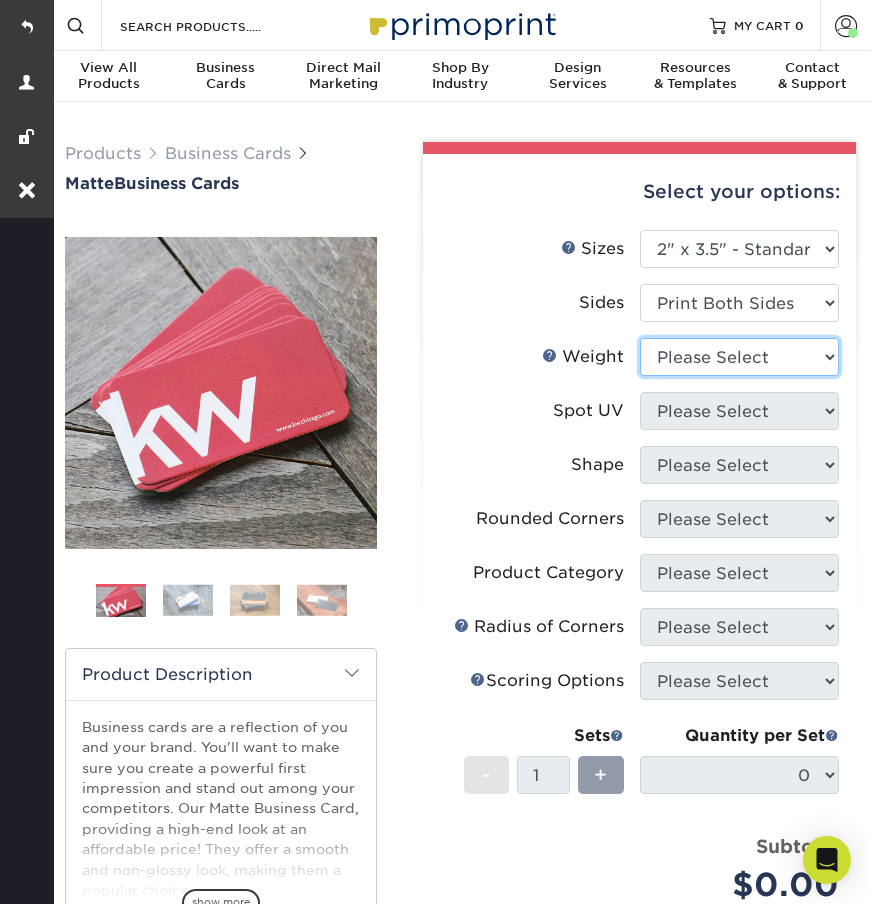 select on "16PT" 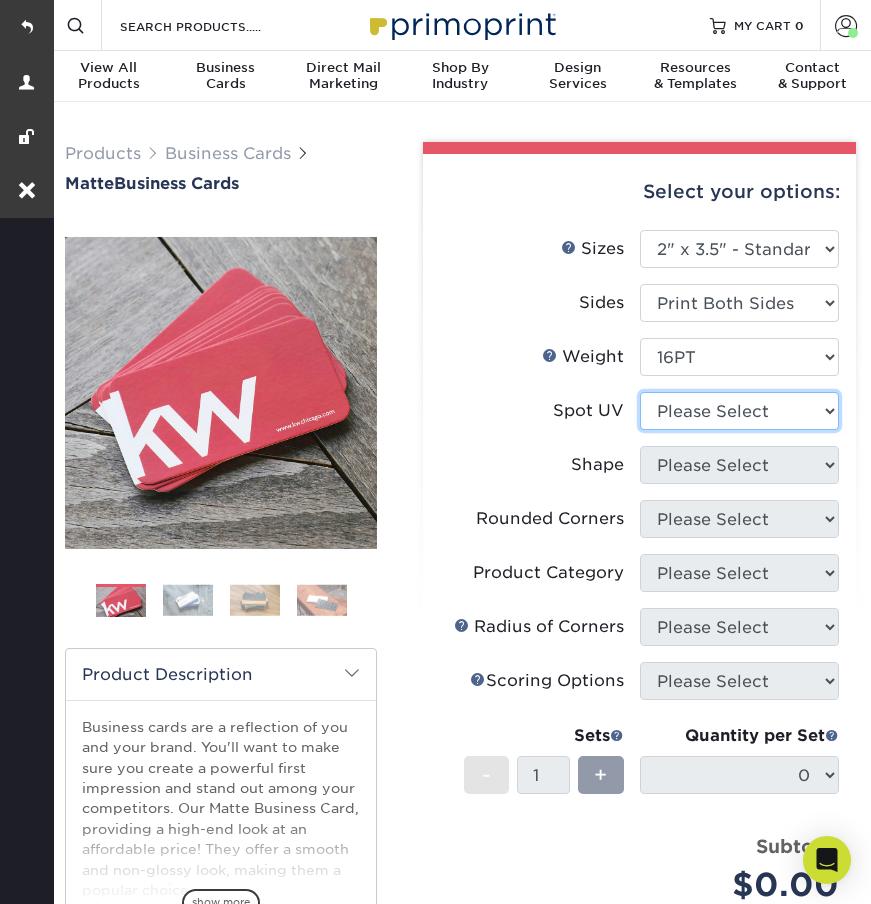 select on "3" 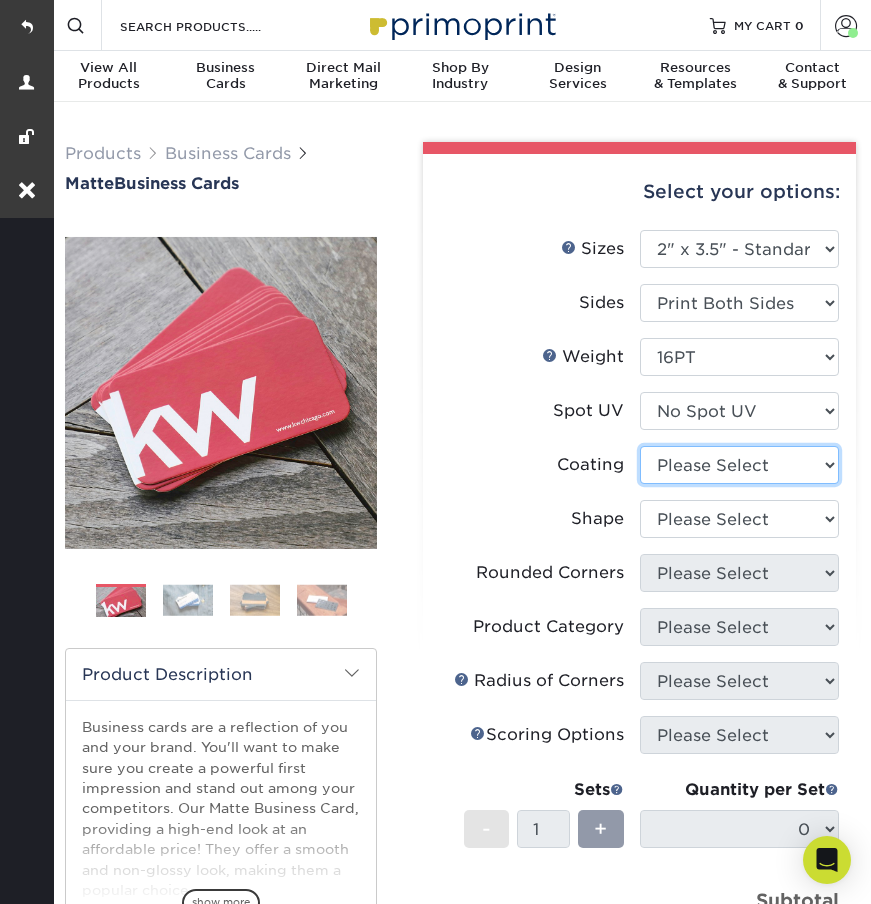 select on "121bb7b5-3b4d-429f-bd8d-bbf80e953313" 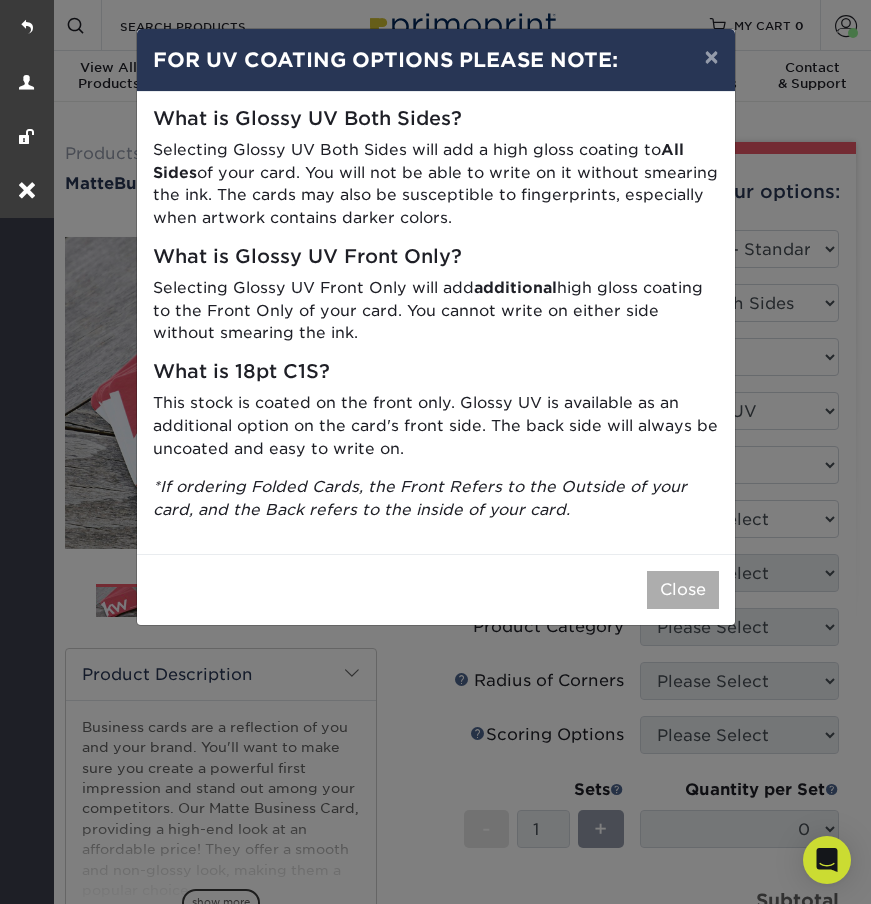 click on "Close" at bounding box center (683, 590) 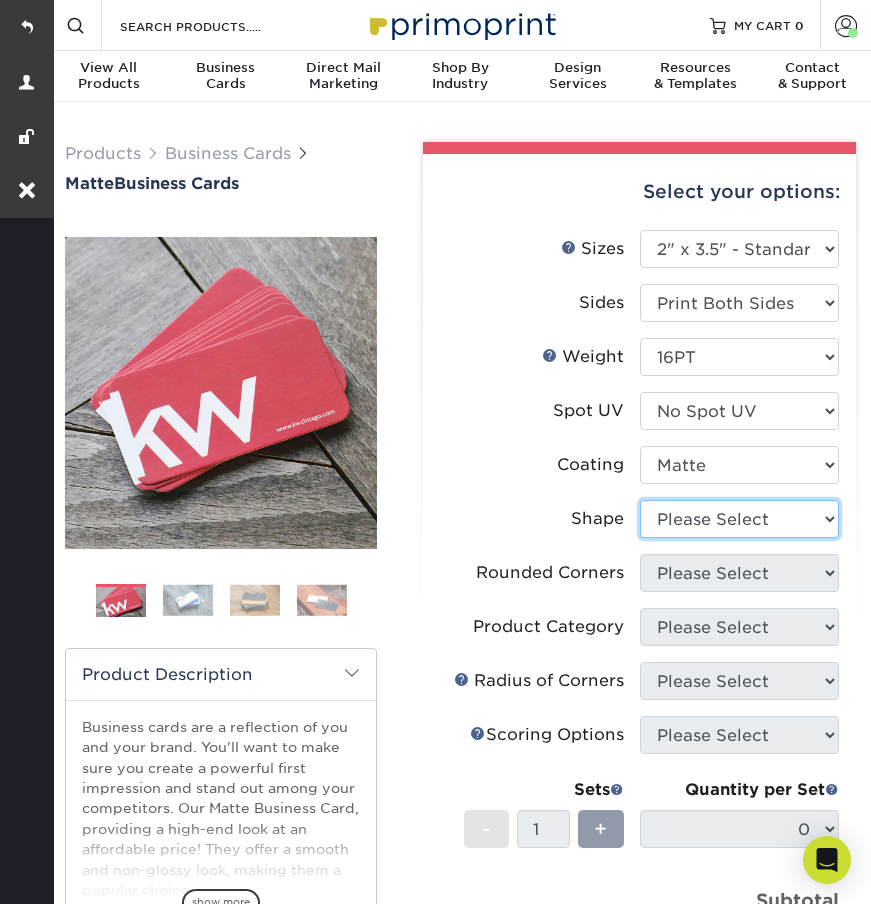 select on "standard" 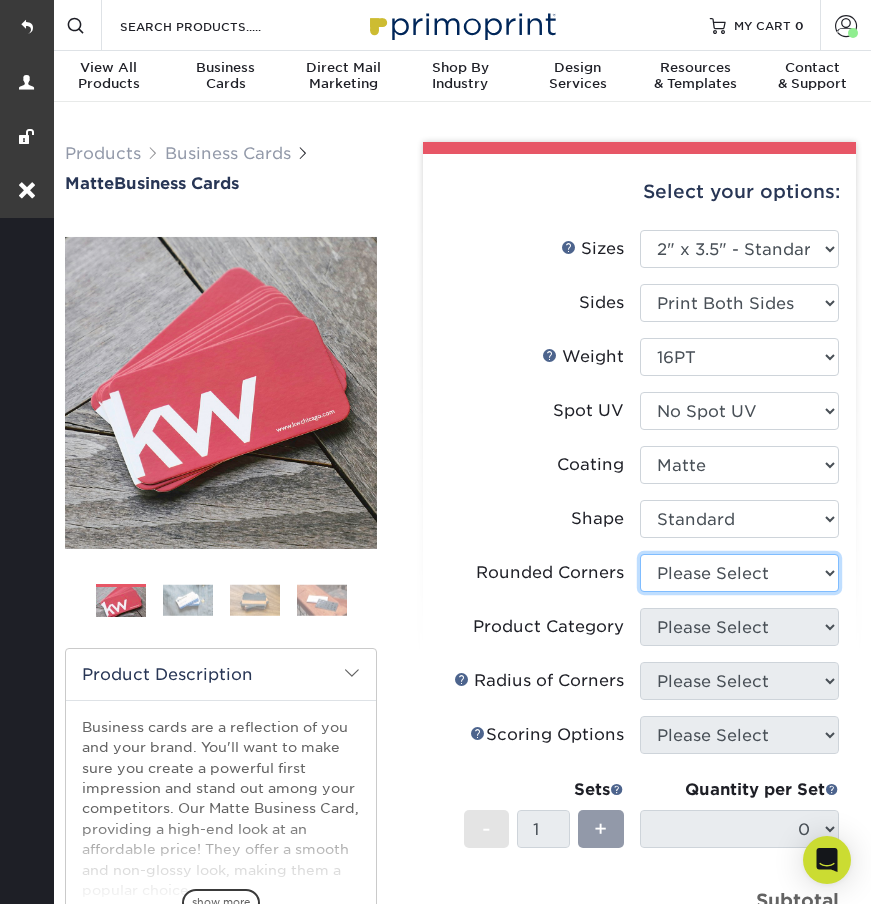 select on "7672df9e-0e0a-464d-8e1f-920c575e4da3" 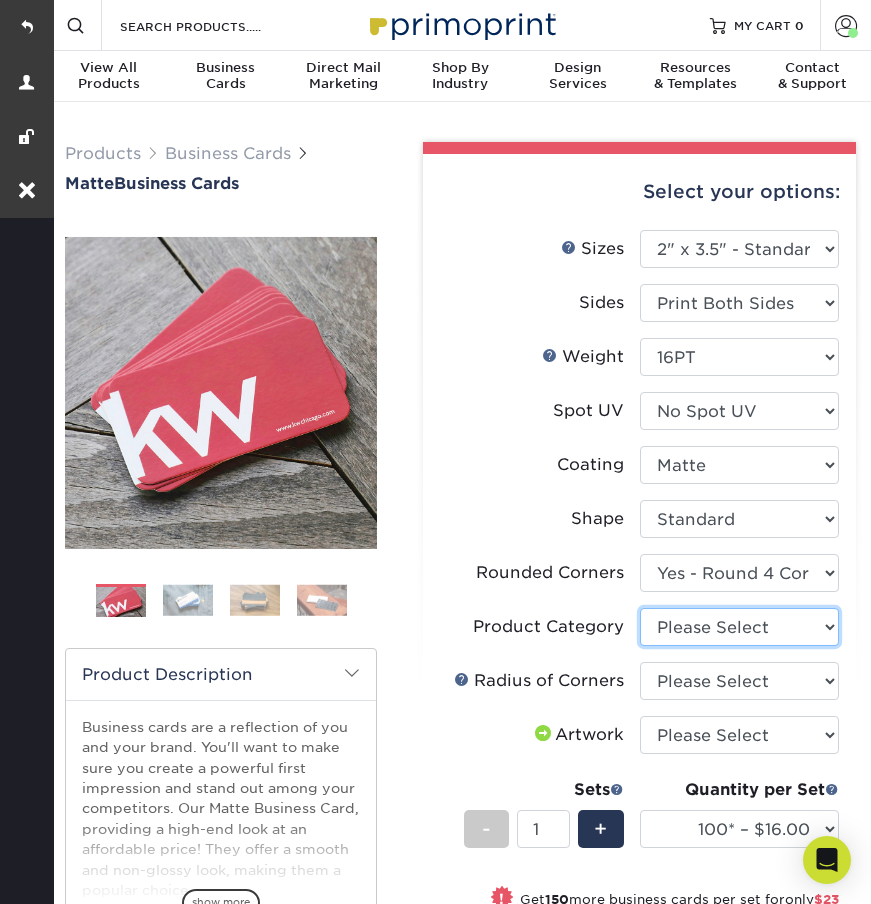 select on "3b5148f1-0588-4f88-a218-97bcfdce65c1" 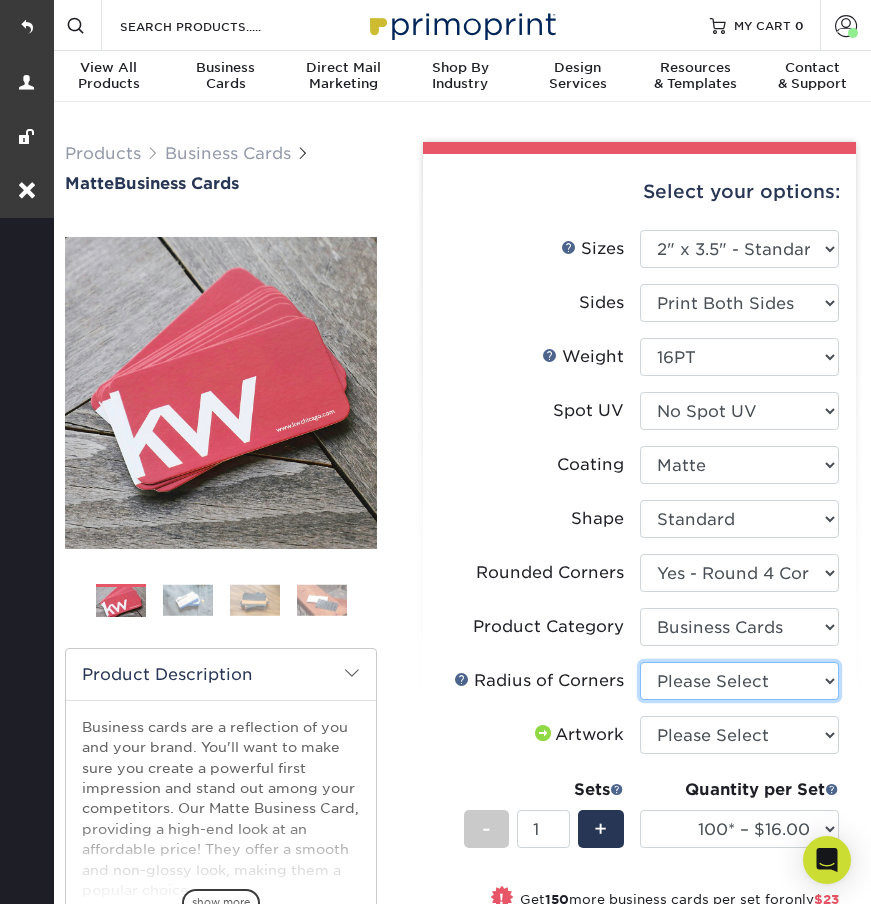 select on "589680c7-ee9a-431b-9d12-d7aeb1386a97" 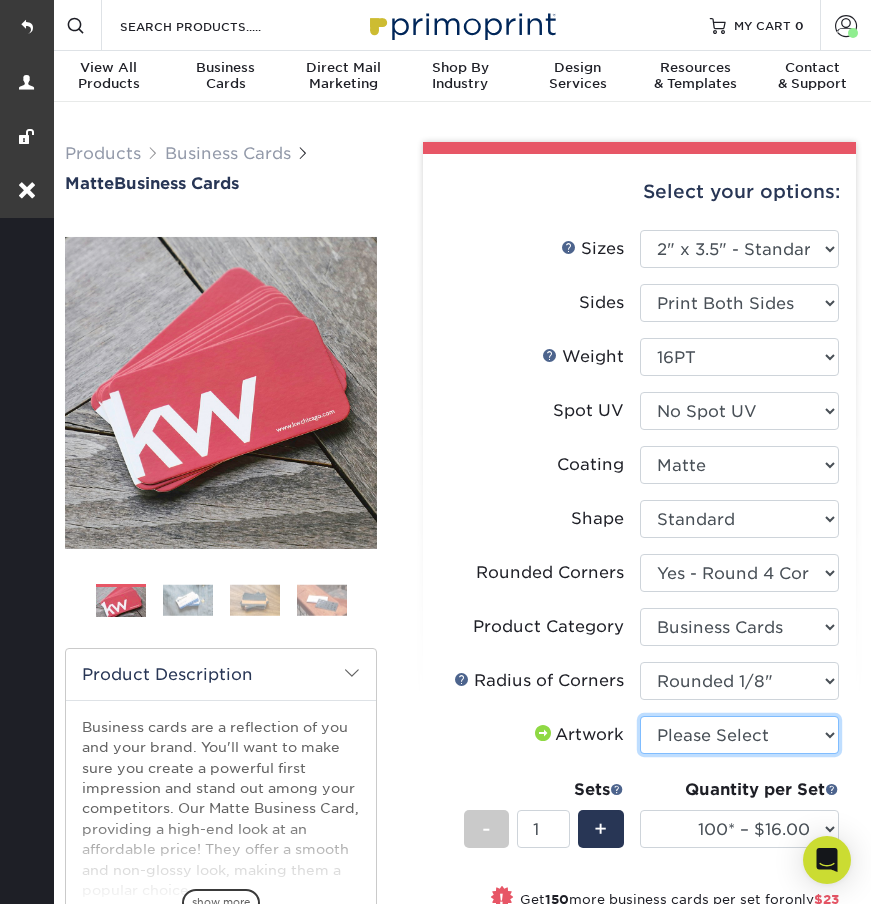 select on "upload" 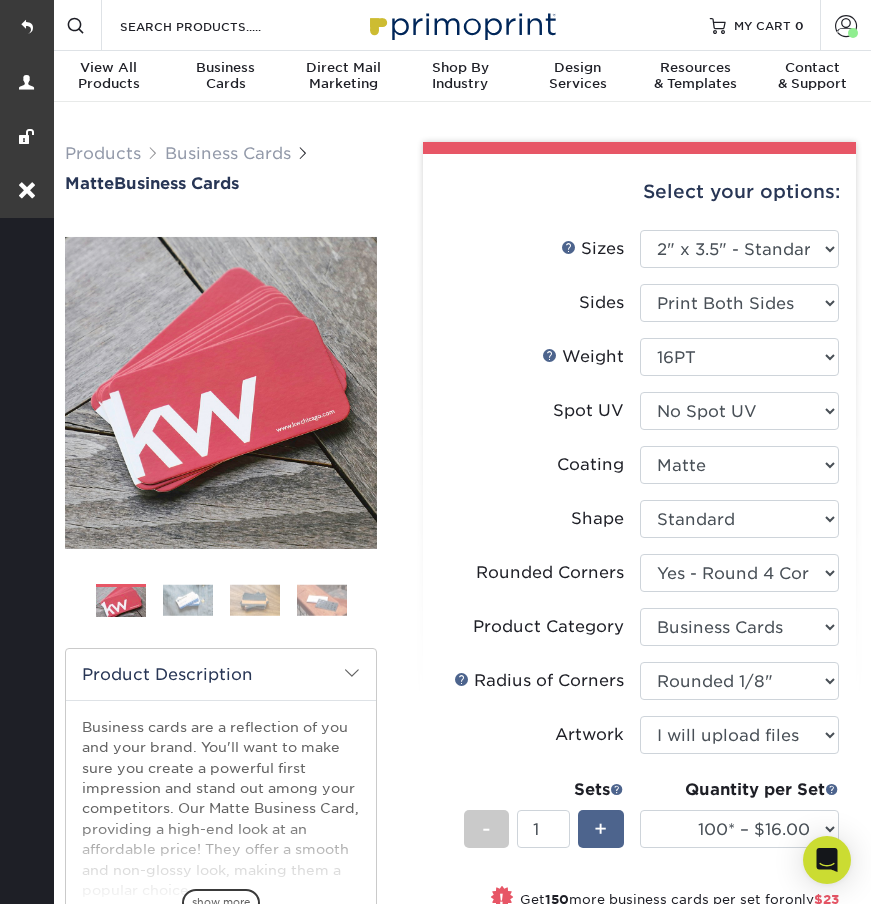 click on "+" at bounding box center [600, 829] 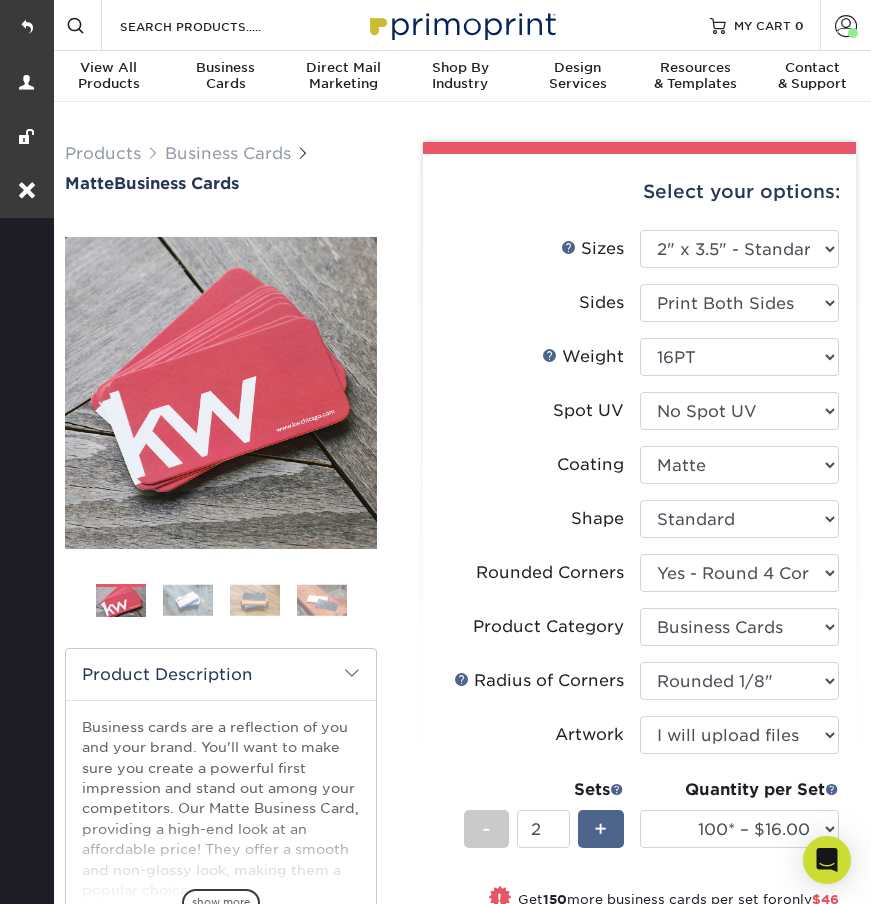 click on "+" at bounding box center [600, 829] 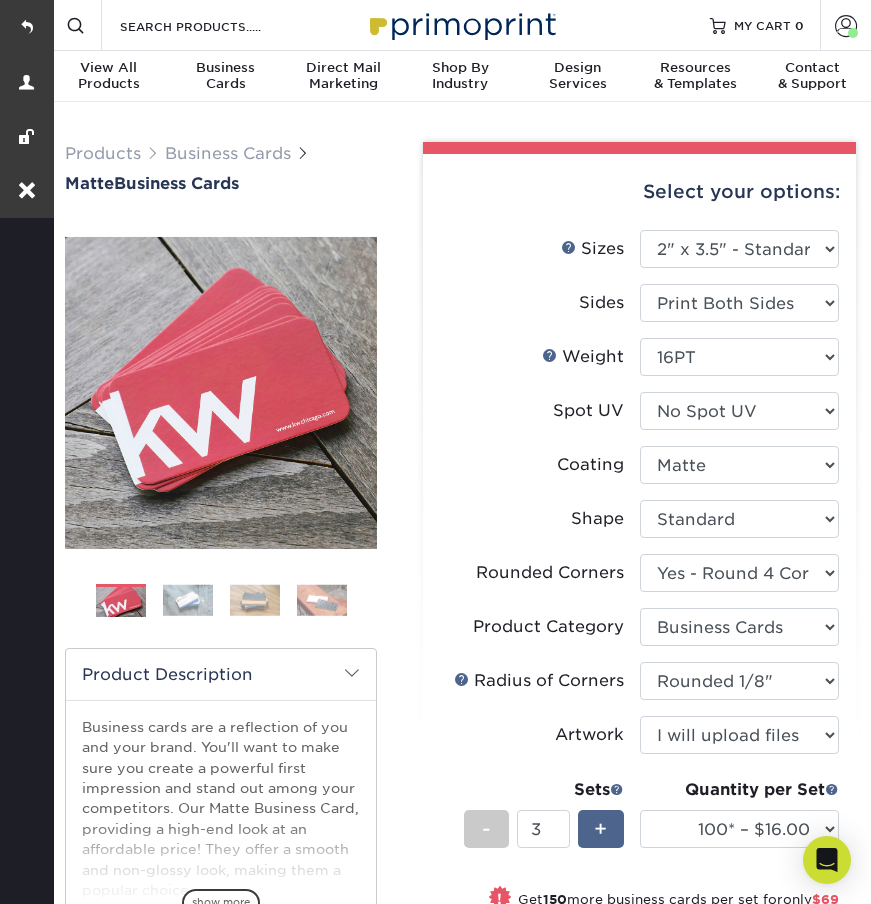 click on "+" at bounding box center (600, 829) 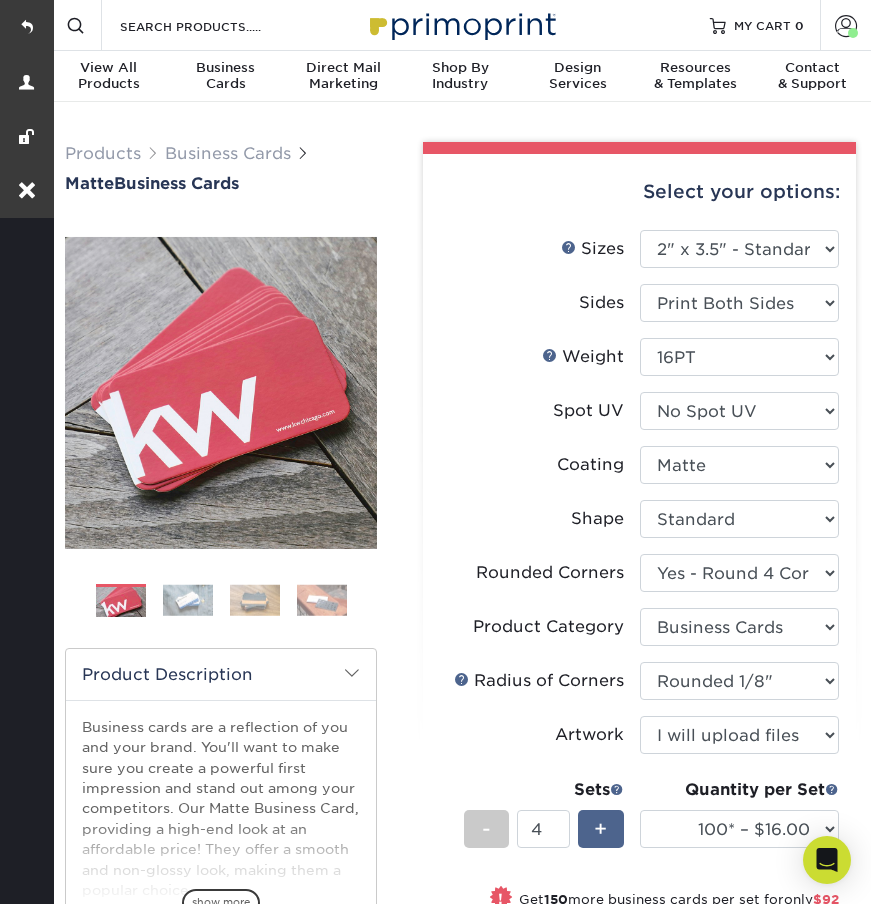 click on "+" at bounding box center (600, 829) 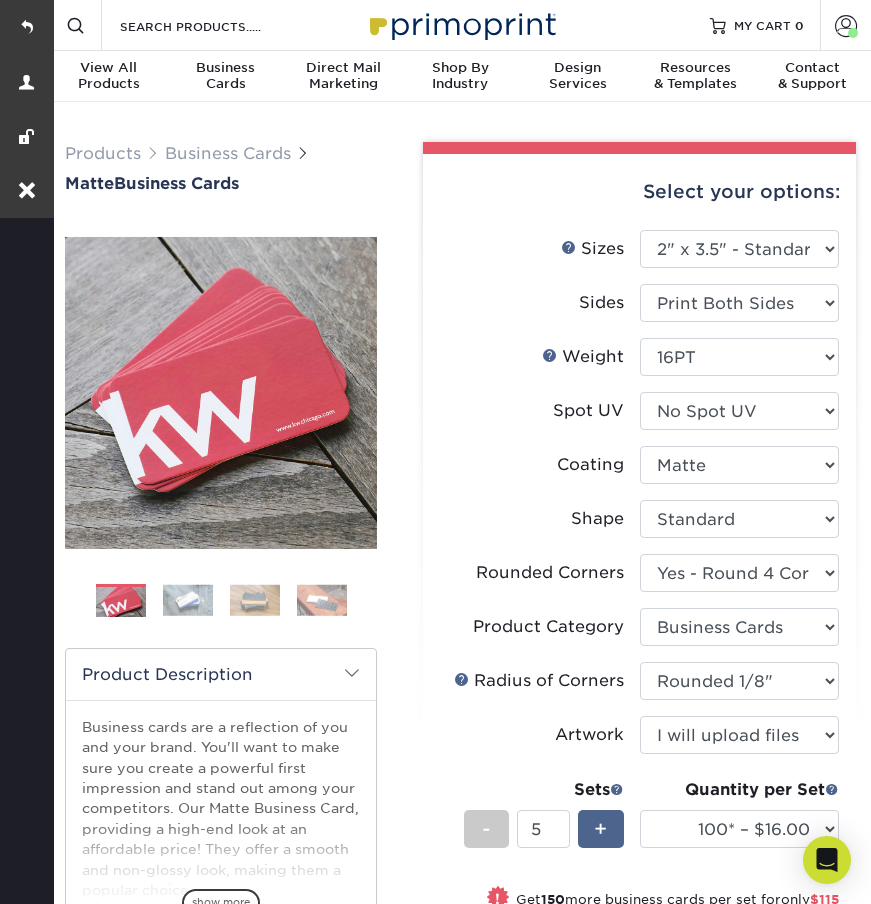 click on "+" at bounding box center [600, 829] 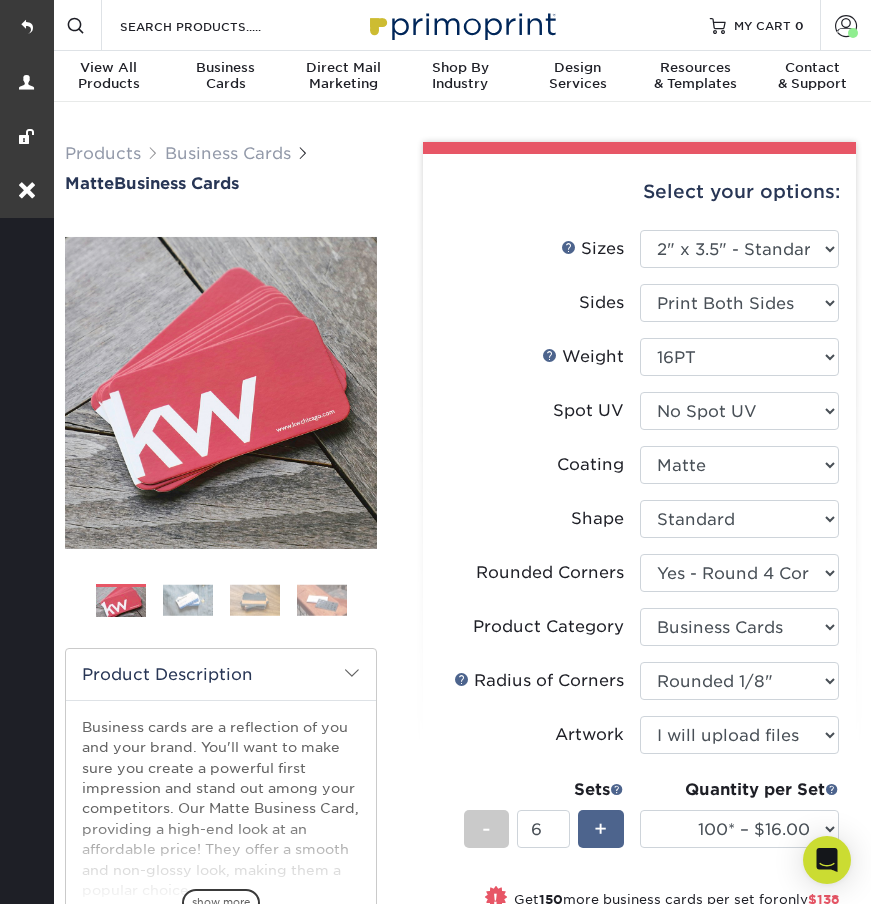 click on "+" at bounding box center [600, 829] 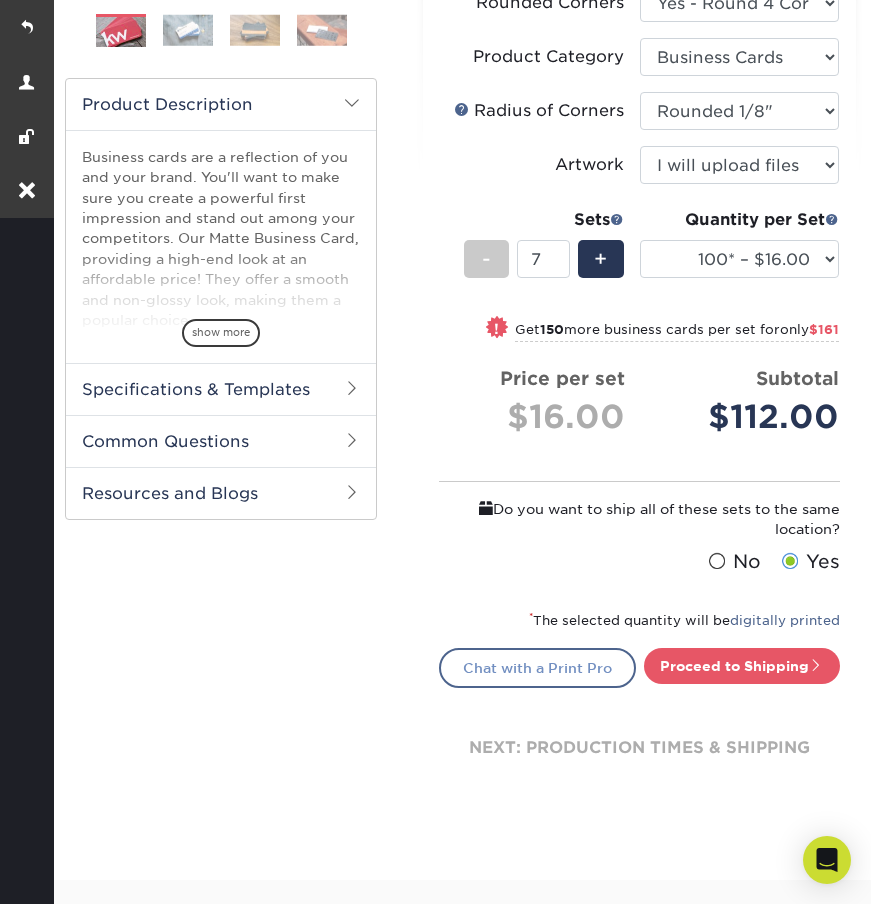 scroll, scrollTop: 574, scrollLeft: 0, axis: vertical 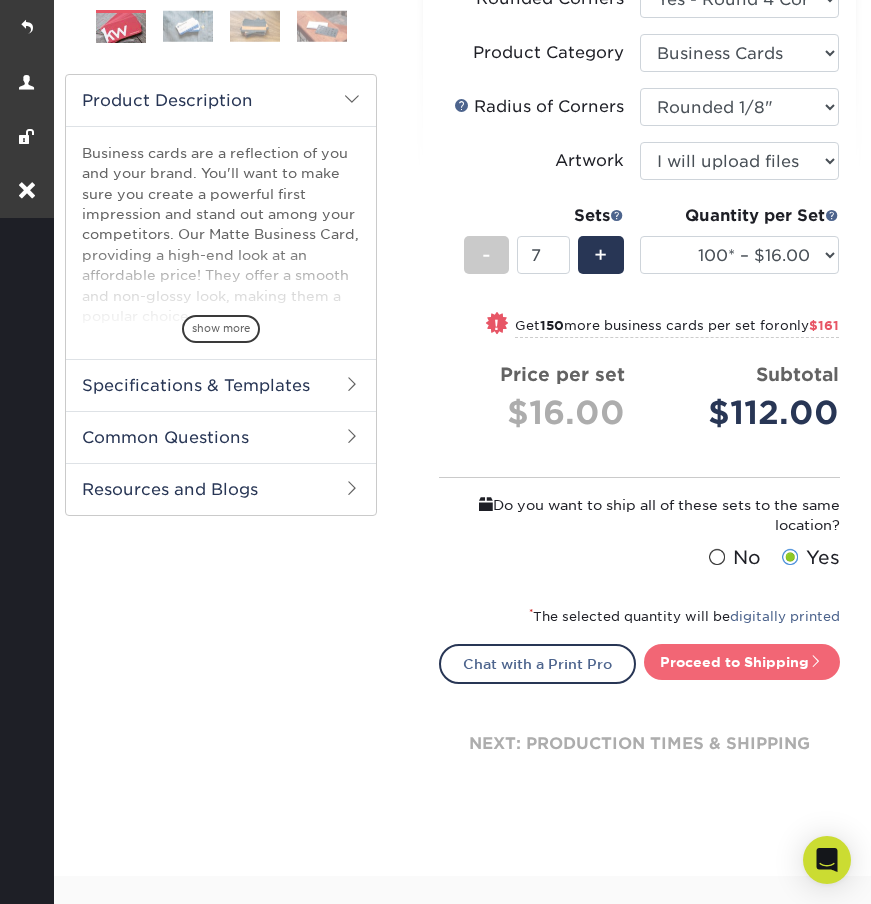 click on "Proceed to Shipping" at bounding box center (742, 662) 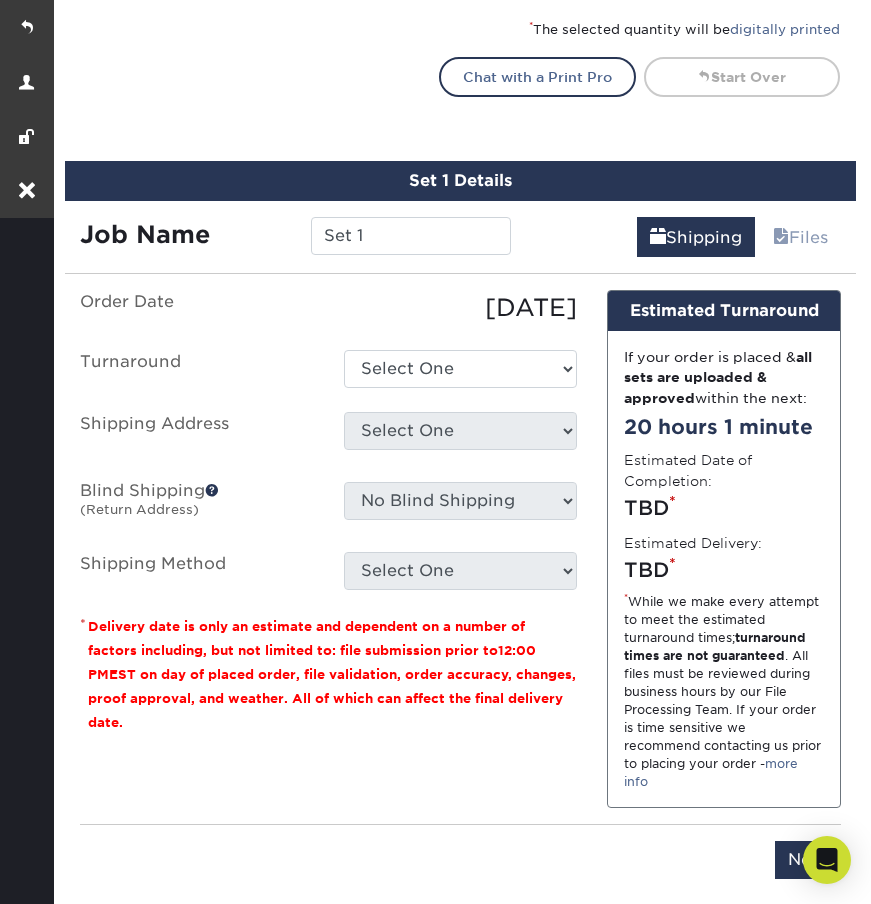 scroll, scrollTop: 1268, scrollLeft: 0, axis: vertical 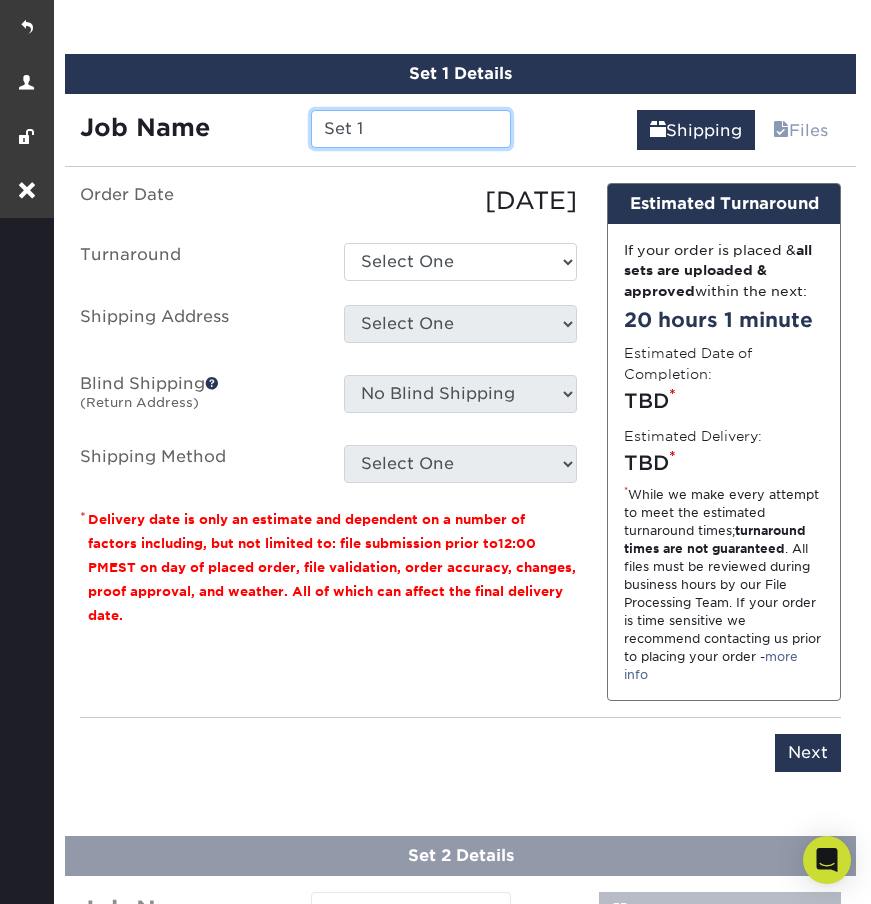 click on "Set 1" at bounding box center [411, 129] 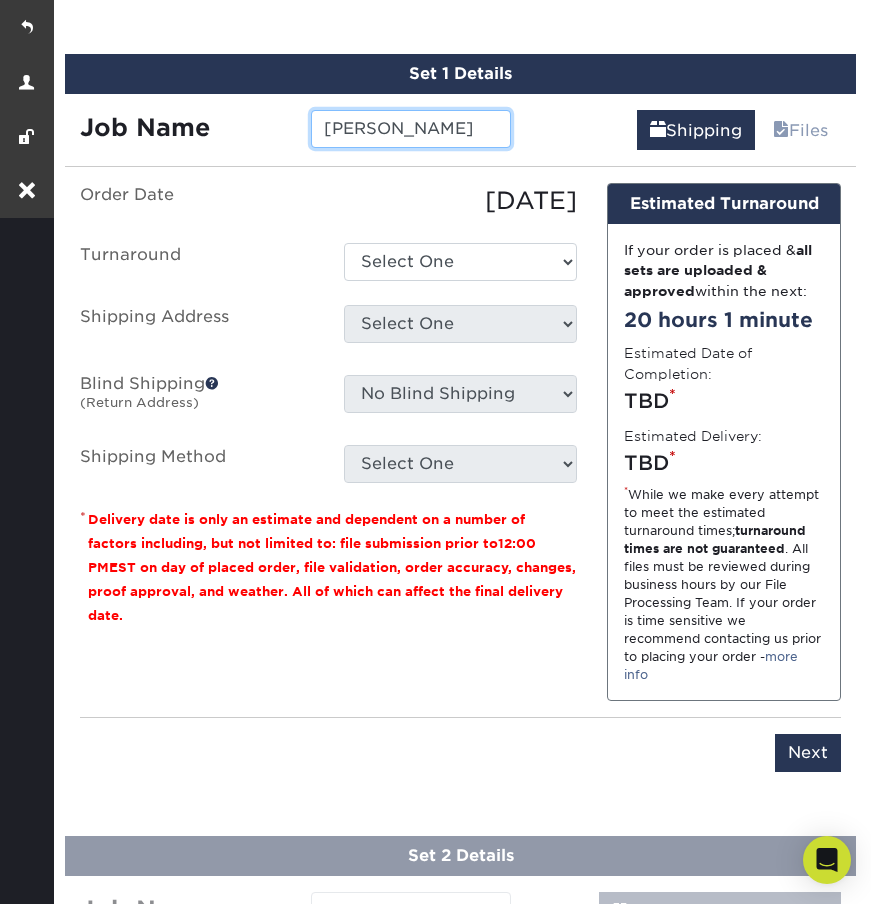 type on "[PERSON_NAME]" 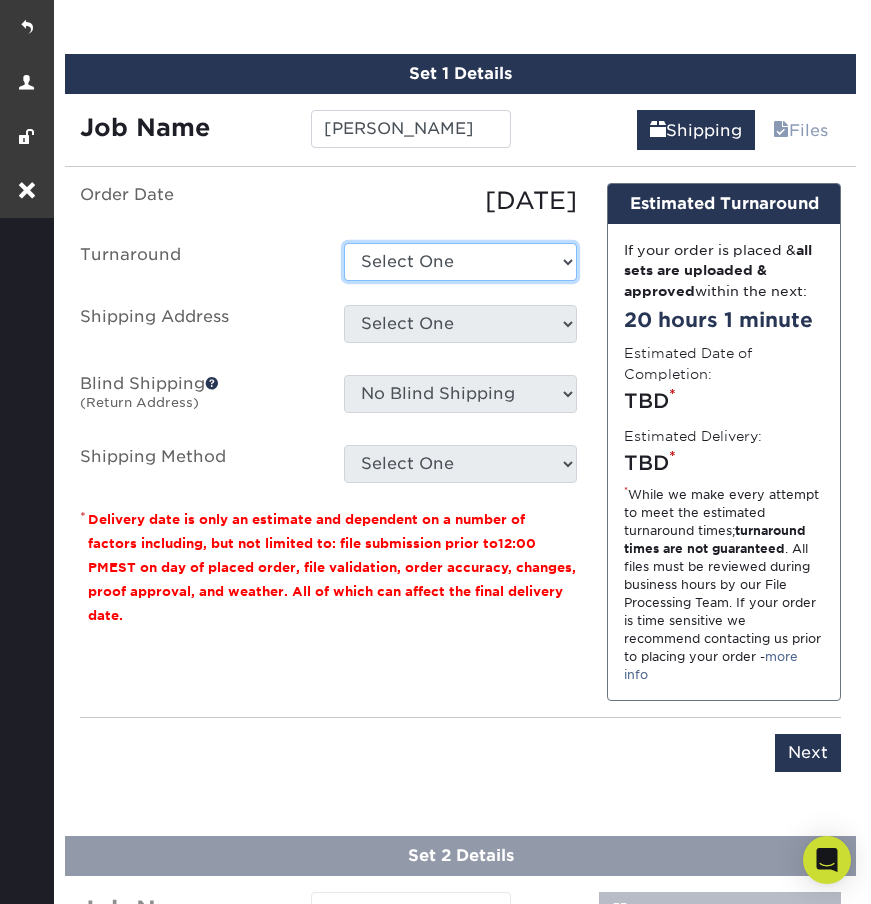 select on "1a14f52c-e88e-4b57-988e-4a9ef63b1916" 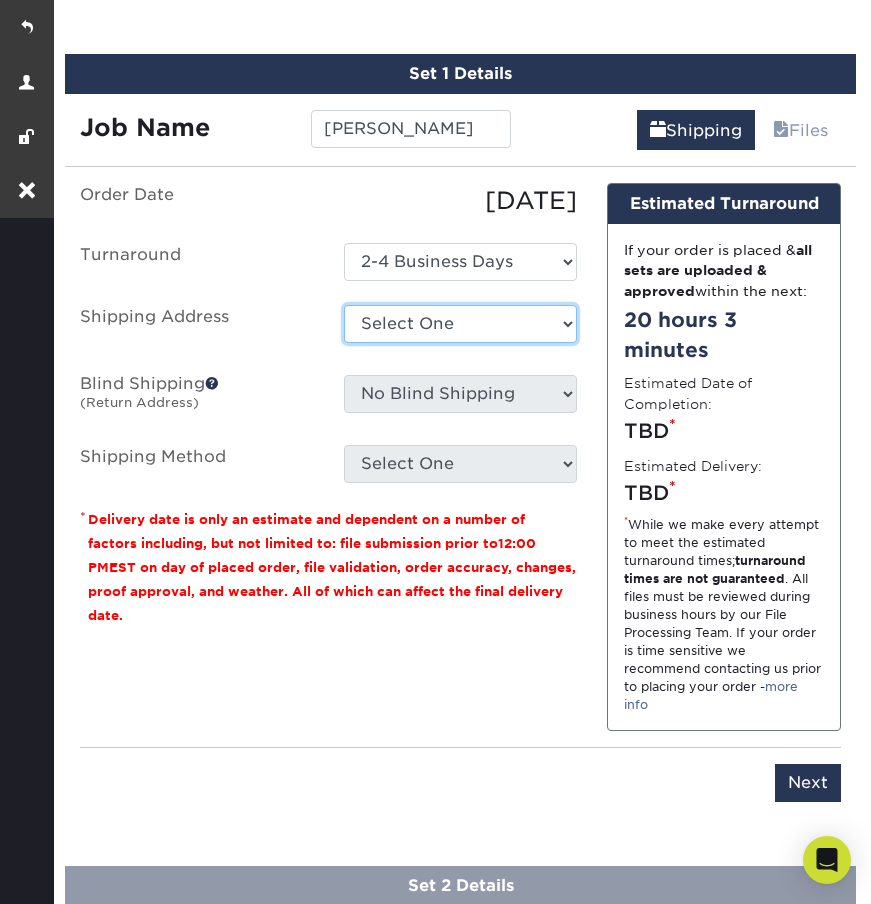 select on "249697" 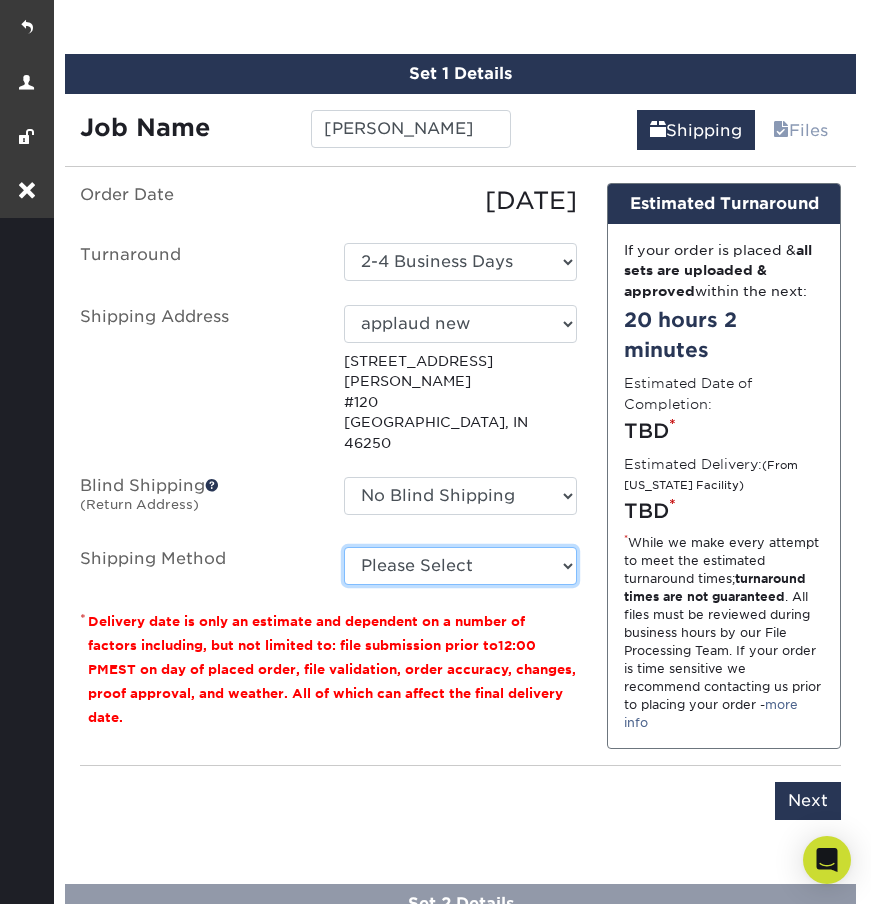 select on "03" 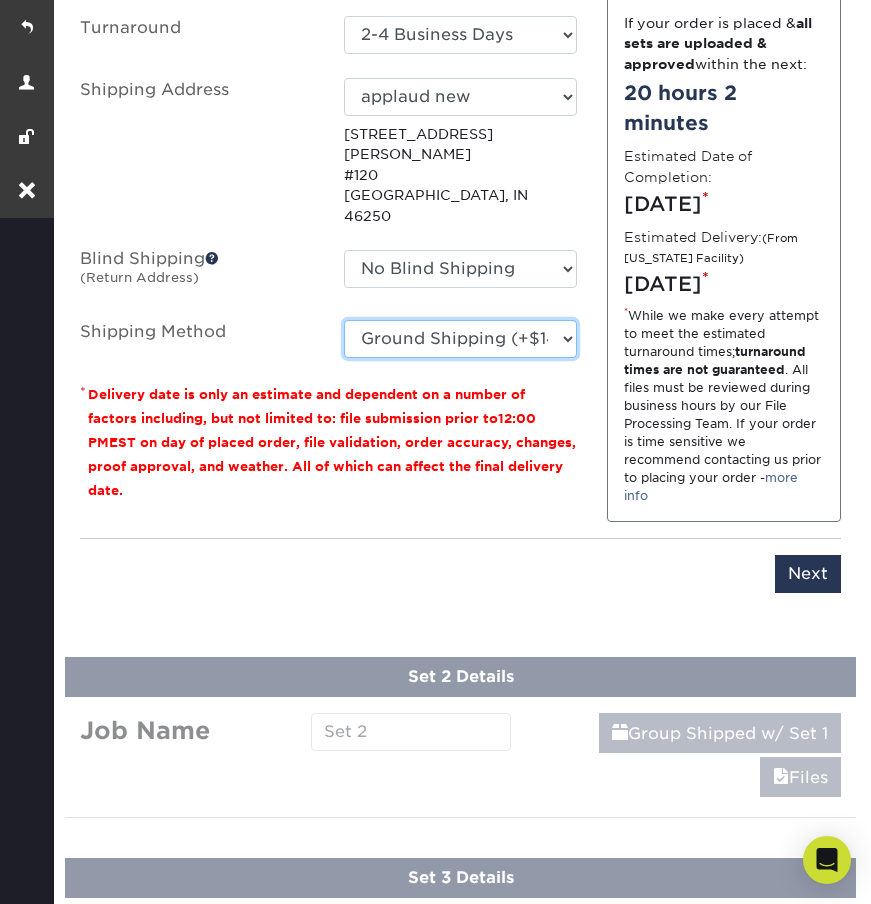 scroll, scrollTop: 1595, scrollLeft: 0, axis: vertical 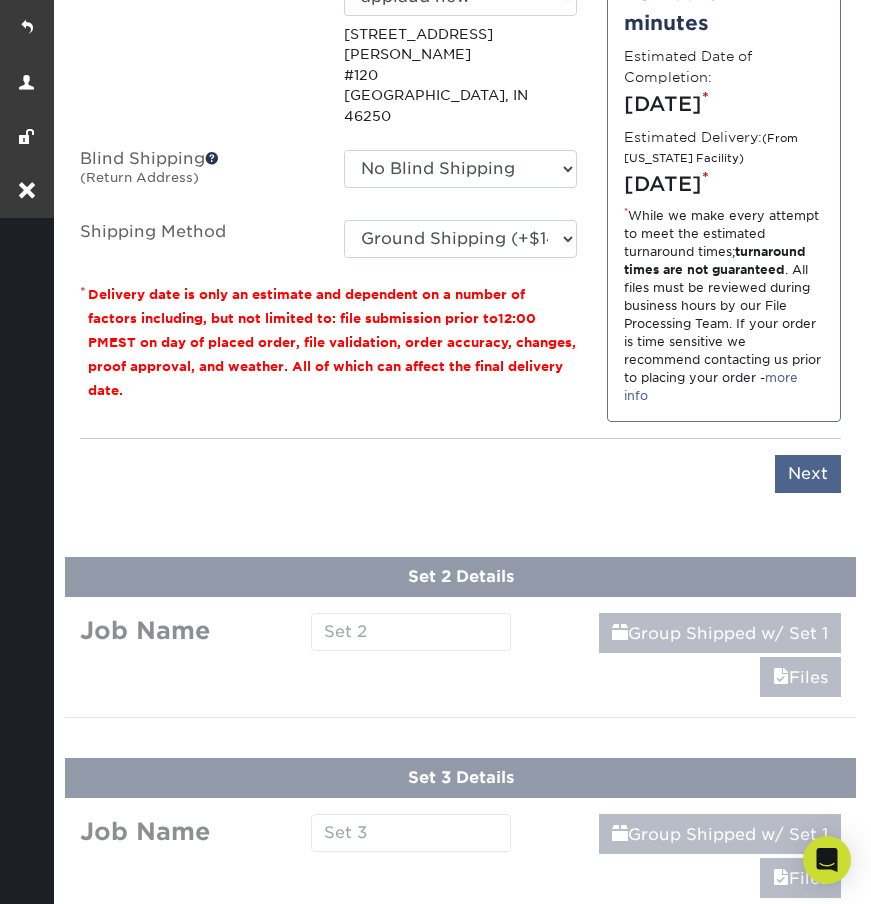 click on "Next" at bounding box center (808, 474) 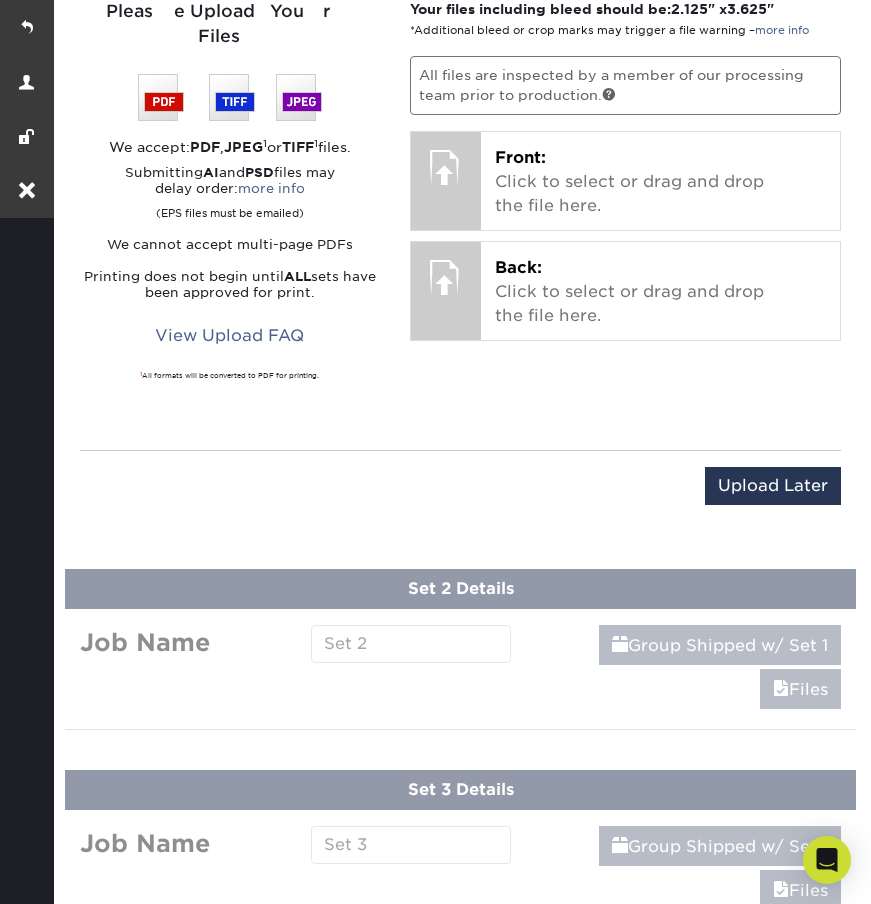 scroll, scrollTop: 1382, scrollLeft: 0, axis: vertical 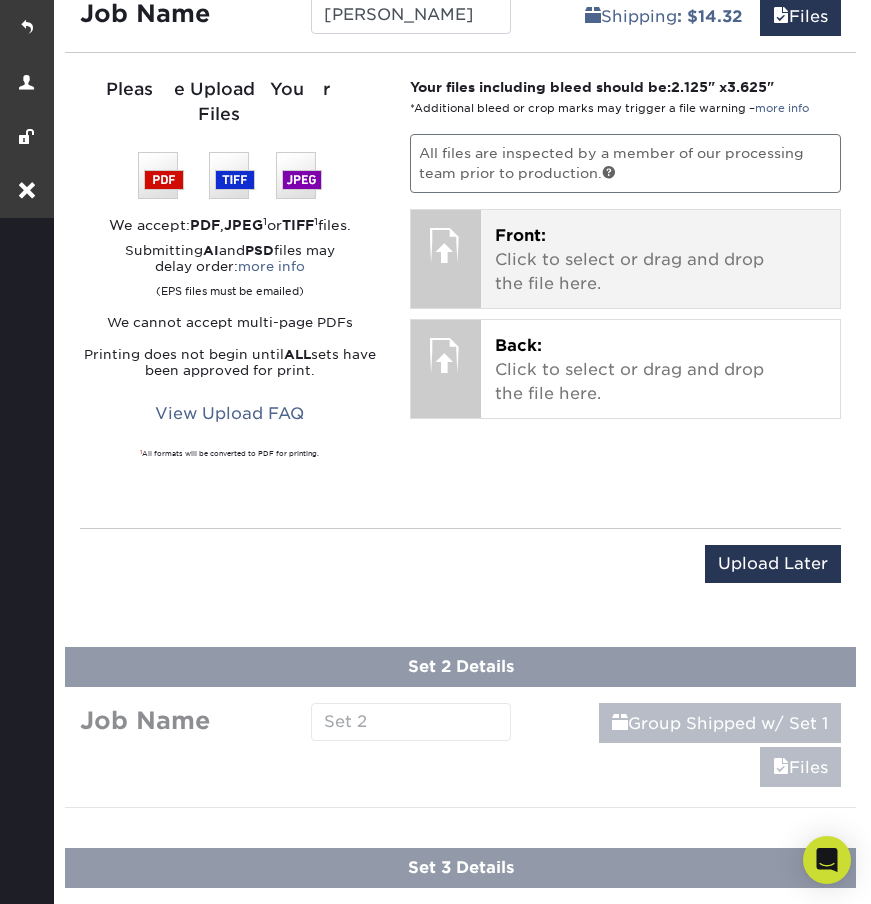 click on "Front: Click to select or drag and drop the file here." at bounding box center [660, 260] 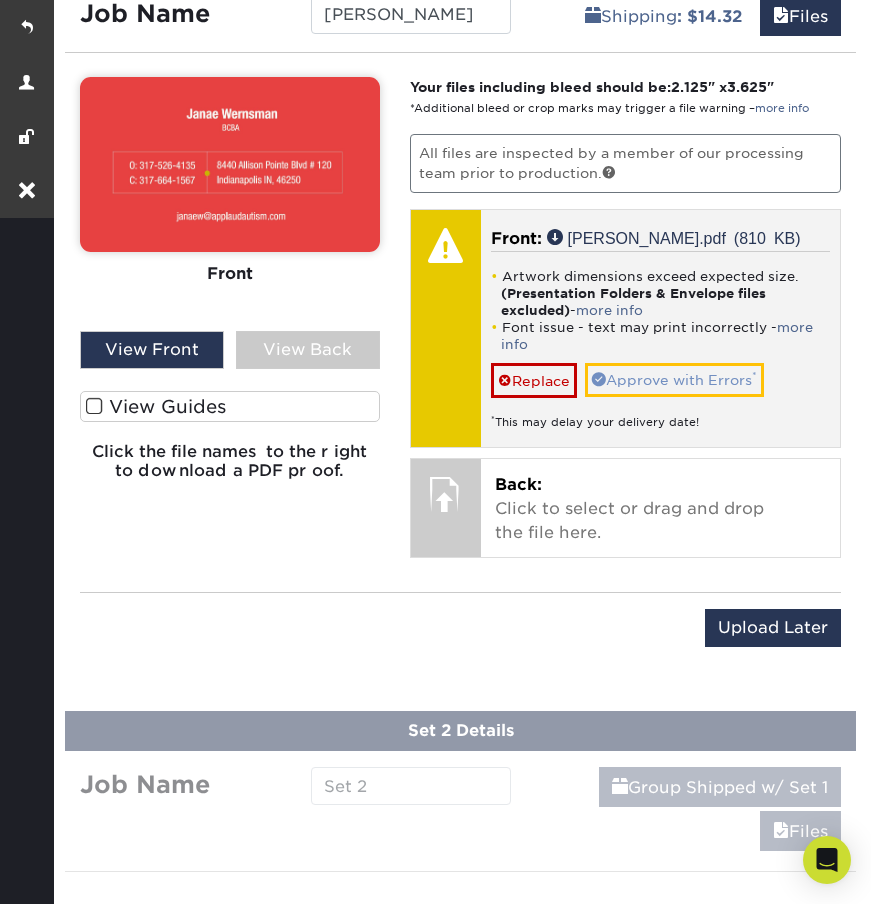 click on "Approve with Errors *" at bounding box center (674, 380) 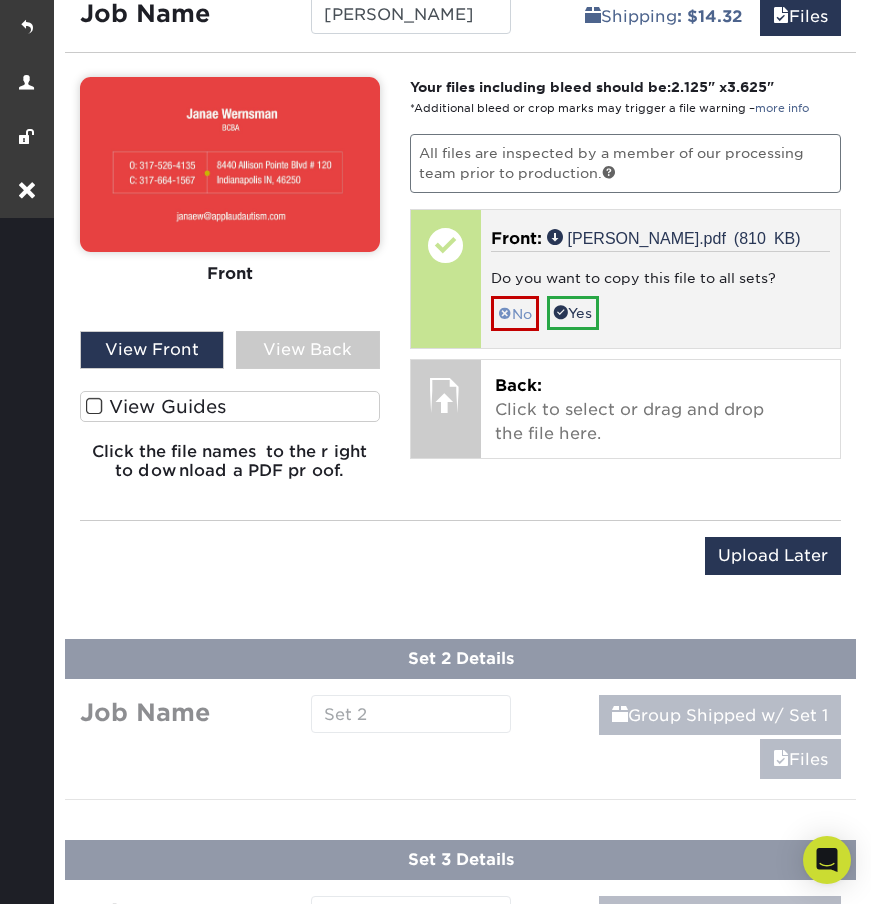 click on "No" at bounding box center (515, 313) 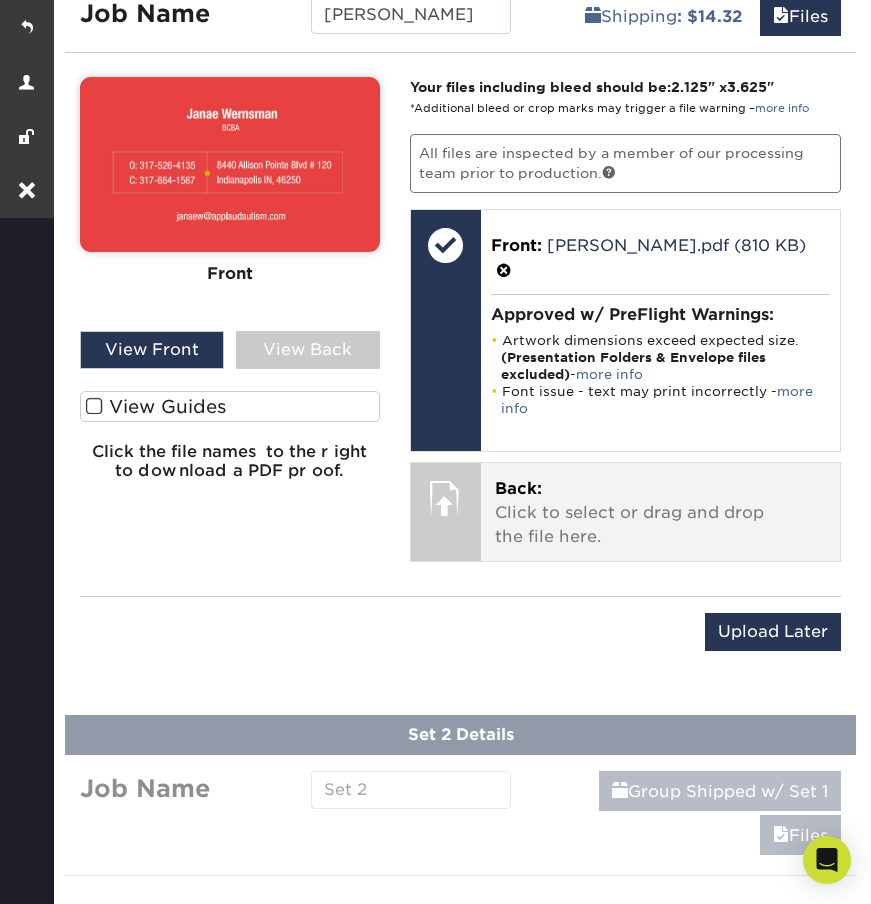 click on "Back: Click to select or drag and drop the file here." at bounding box center [660, 513] 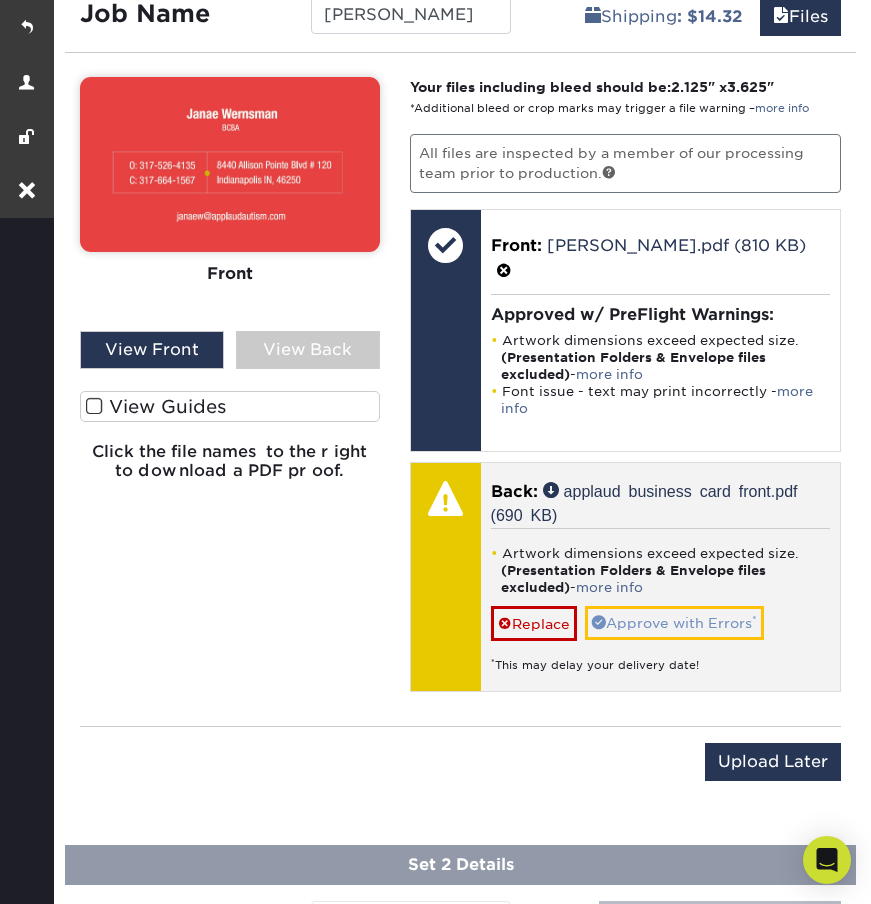 click on "Approve with Errors *" at bounding box center (674, 623) 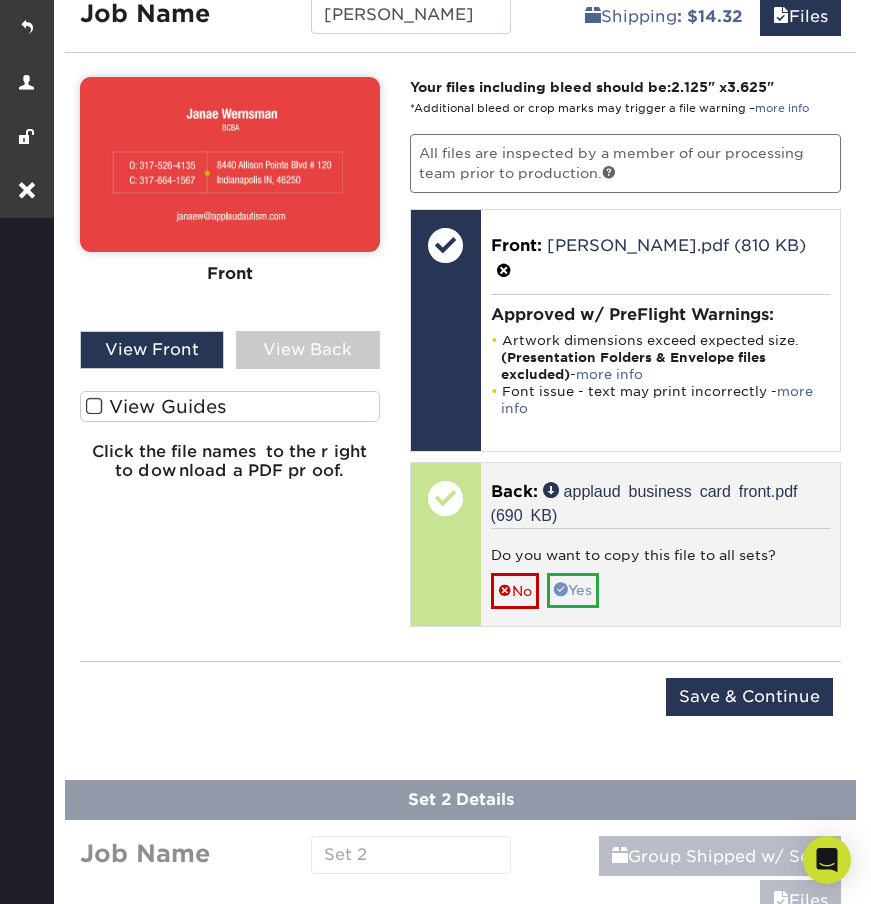 click on "Yes" at bounding box center [573, 590] 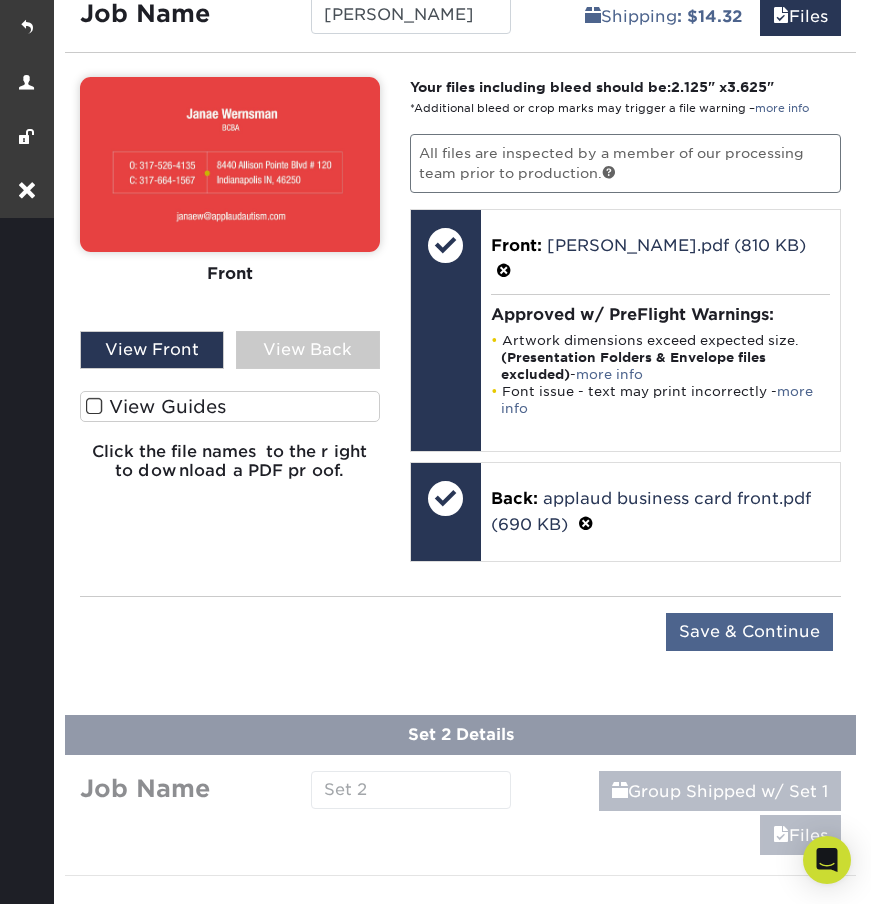 click on "Save & Continue" at bounding box center [749, 632] 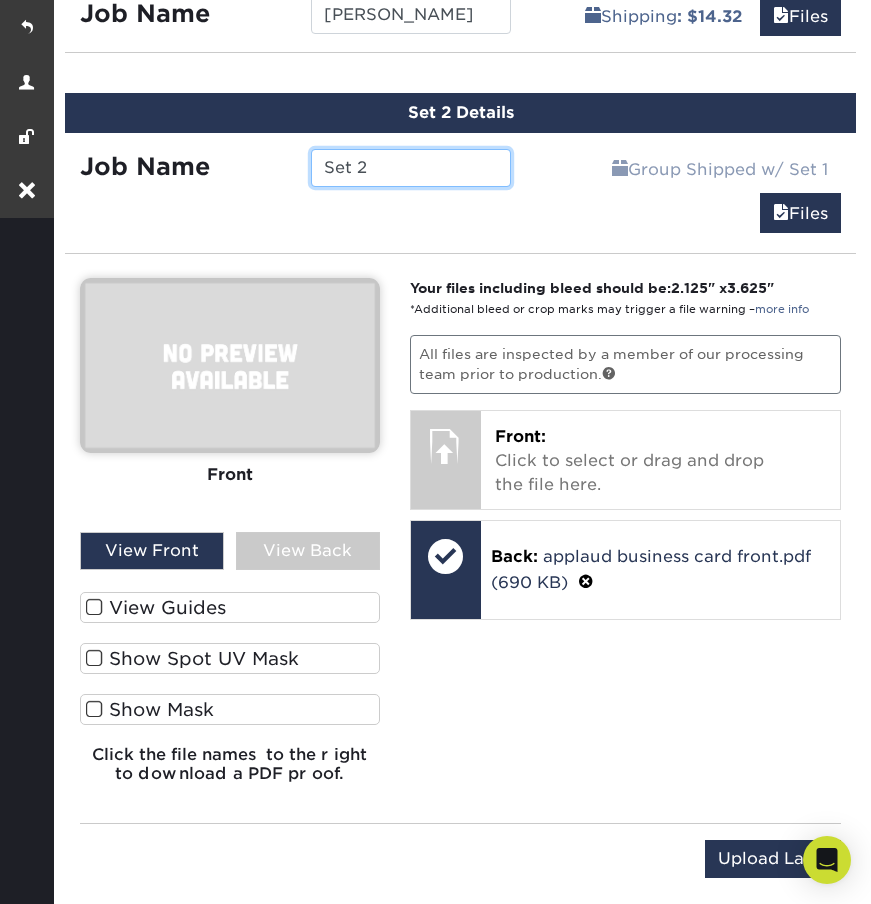 drag, startPoint x: 386, startPoint y: 163, endPoint x: 279, endPoint y: 163, distance: 107 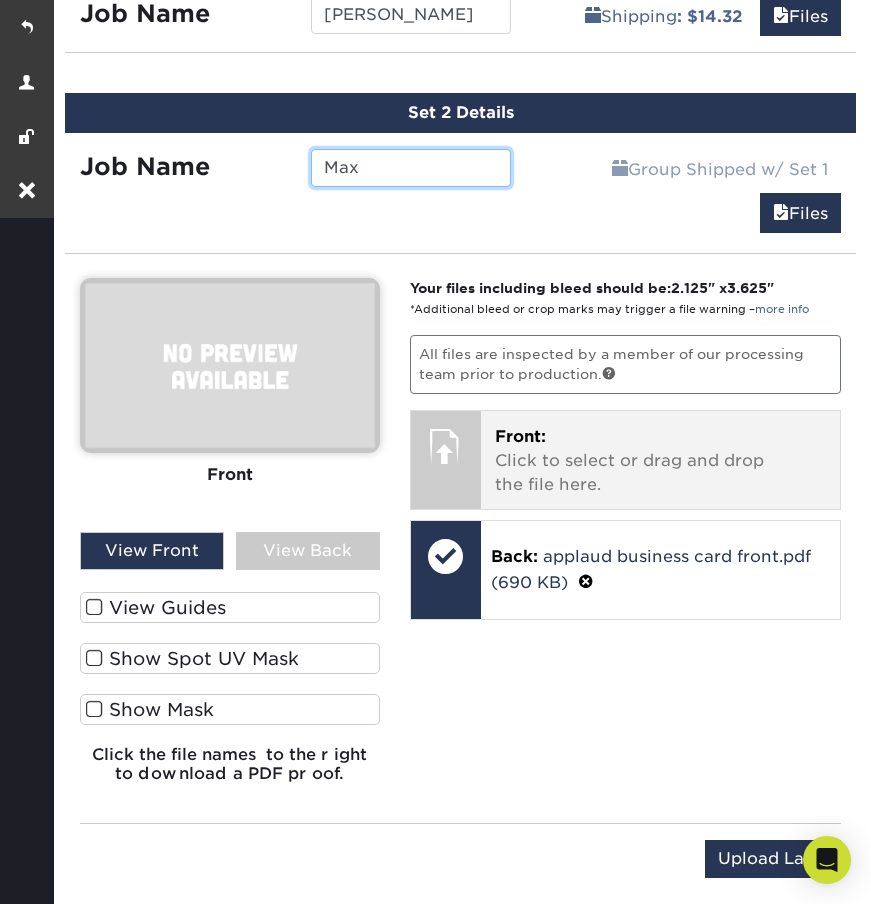 type on "Max" 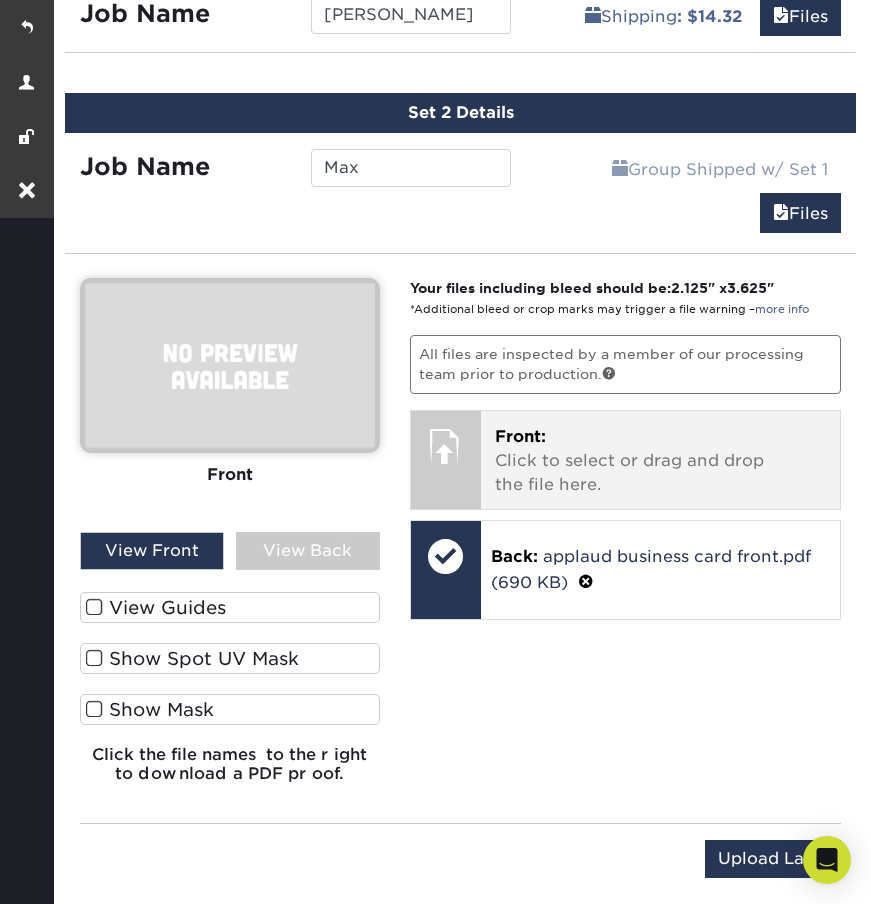 click on "Front: Click to select or drag and drop the file here." at bounding box center [660, 461] 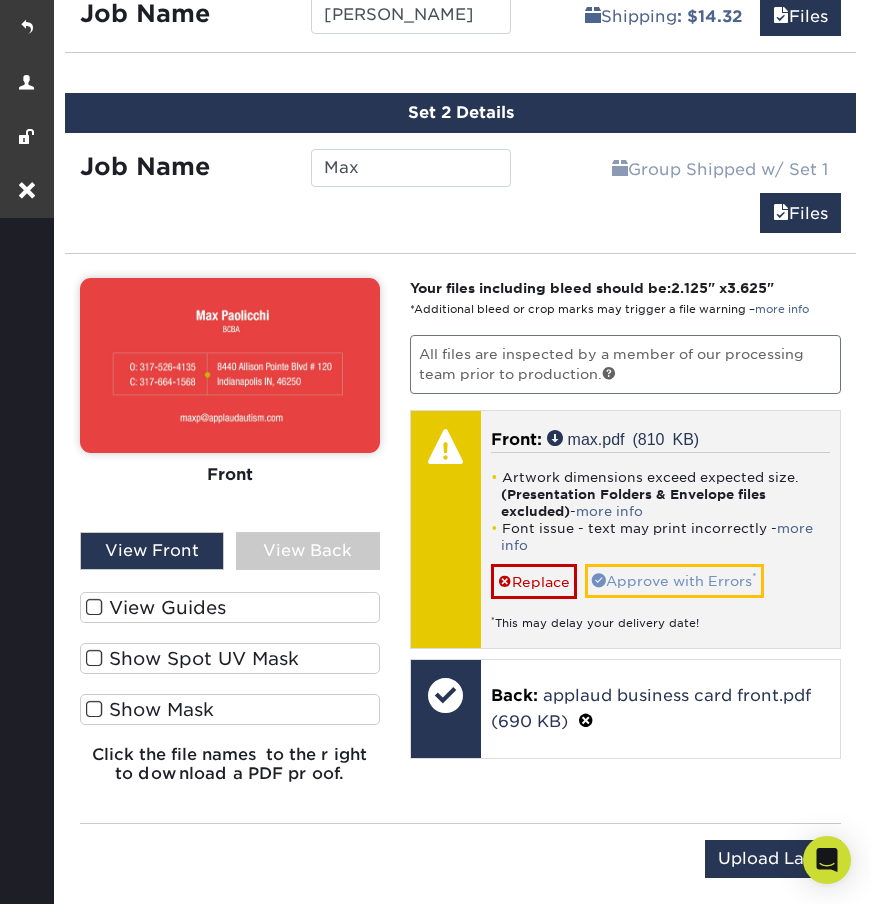 click on "Approve with Errors *" at bounding box center (674, 581) 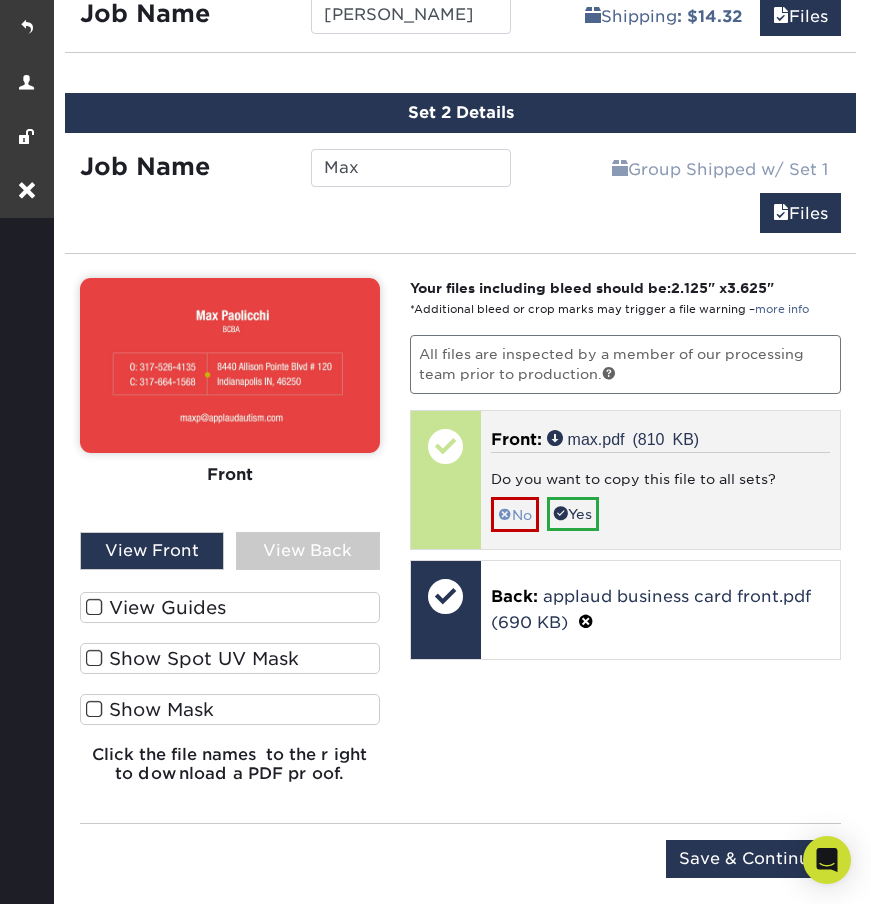 click on "No" at bounding box center (515, 514) 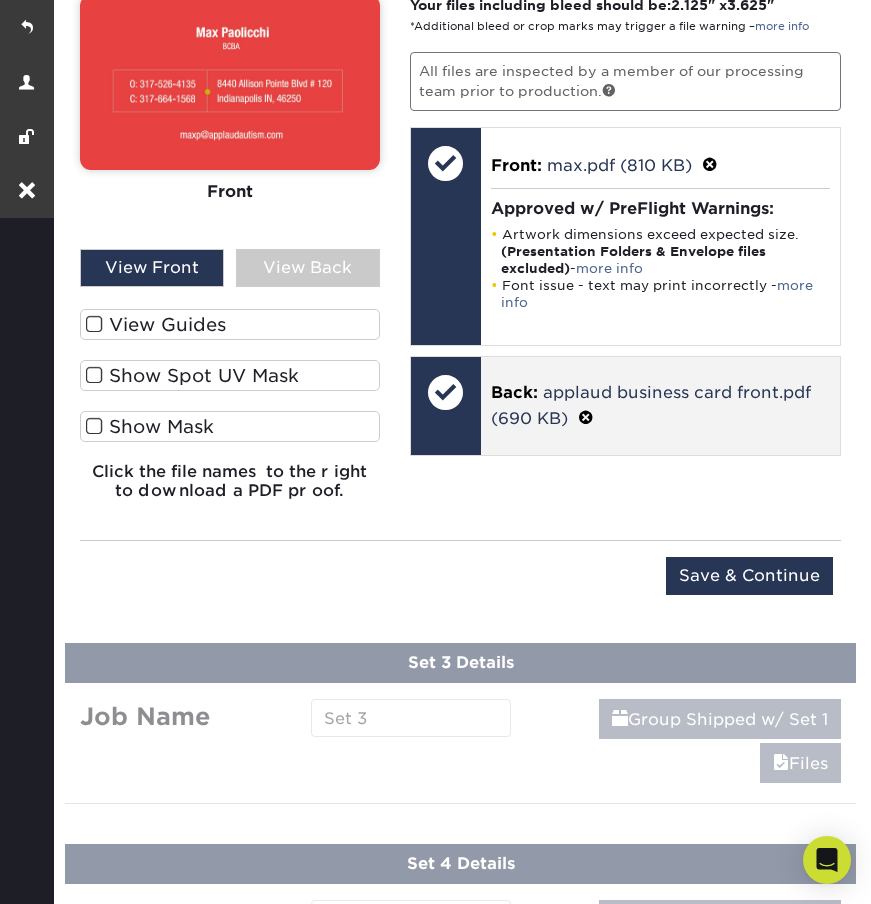 scroll, scrollTop: 1850, scrollLeft: 0, axis: vertical 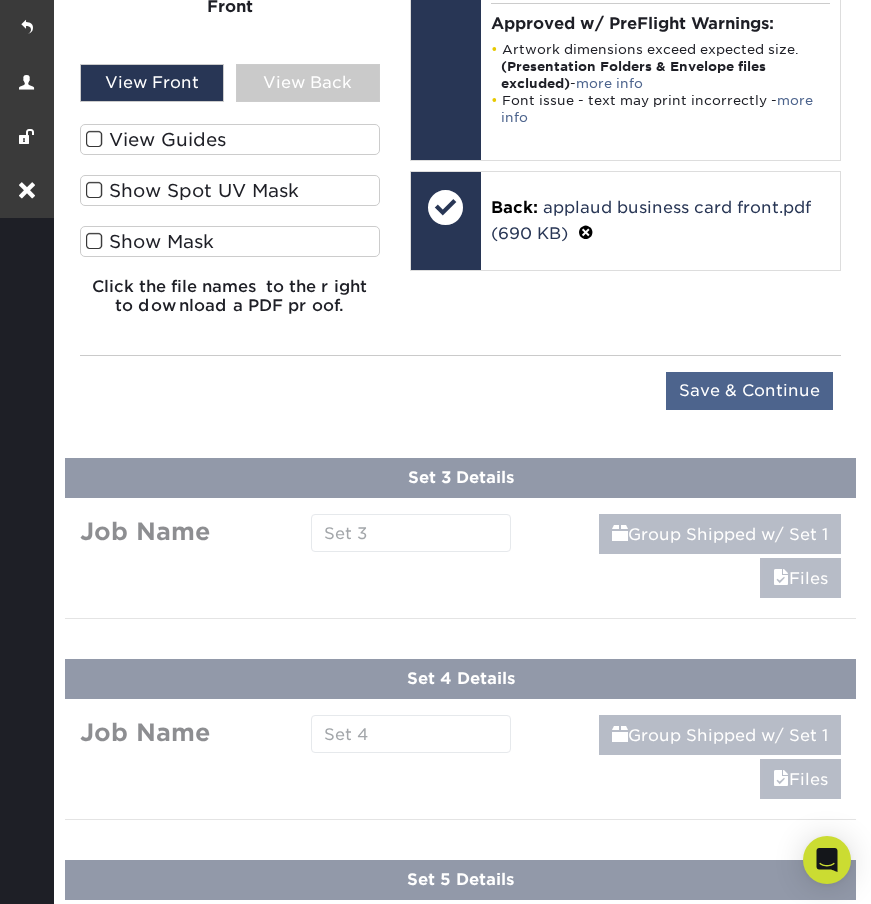 click on "Save & Continue" at bounding box center (749, 391) 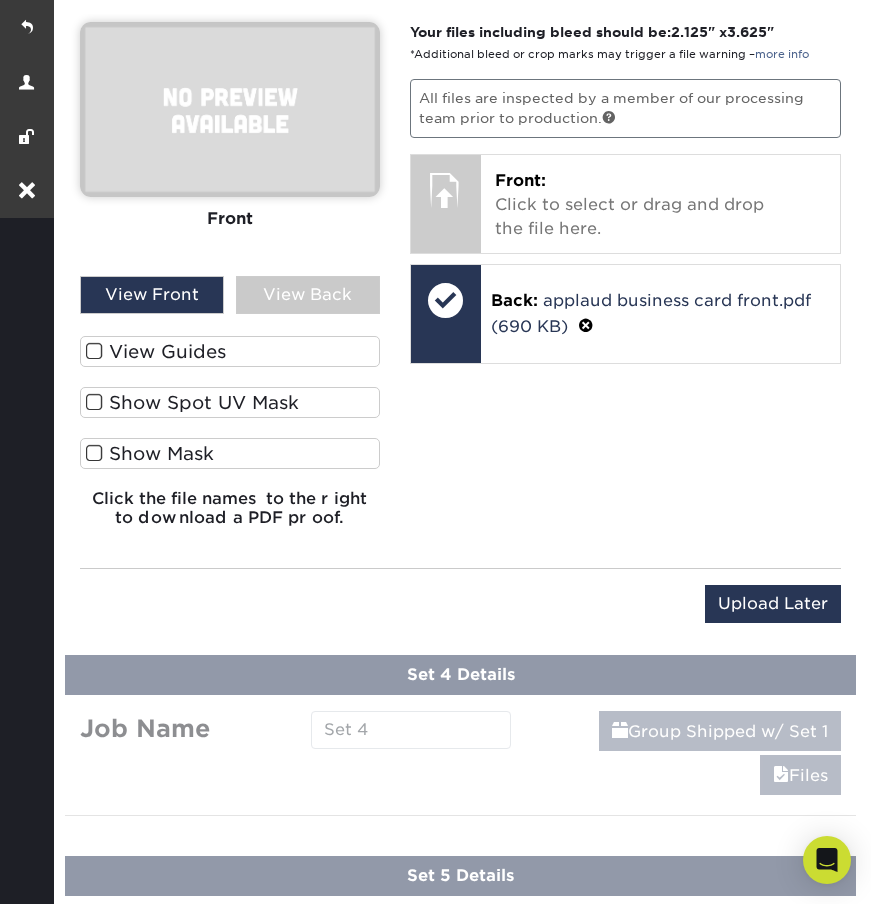scroll, scrollTop: 1295, scrollLeft: 0, axis: vertical 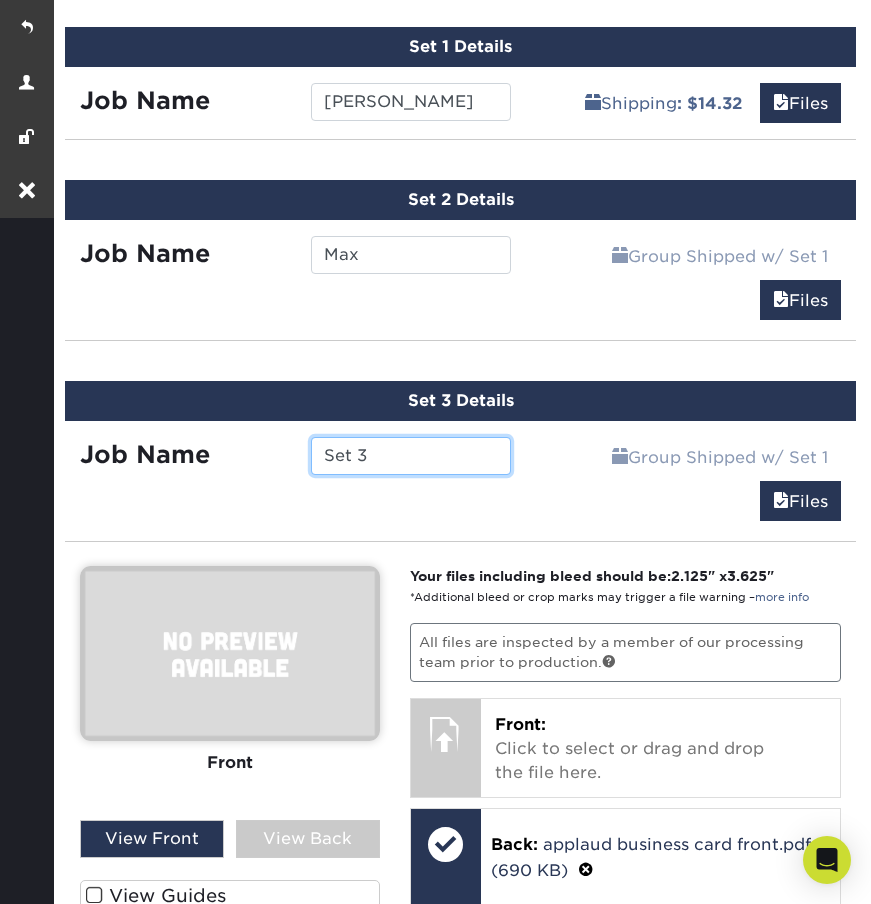 drag, startPoint x: 379, startPoint y: 460, endPoint x: 223, endPoint y: 437, distance: 157.6864 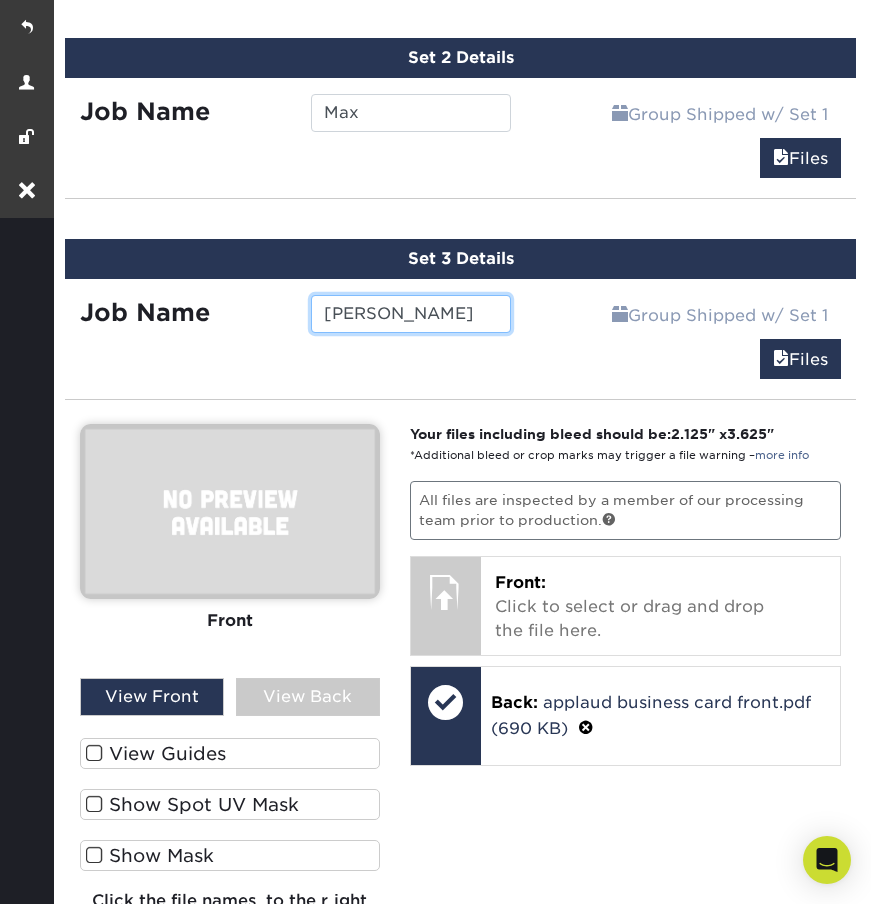 scroll, scrollTop: 1442, scrollLeft: 0, axis: vertical 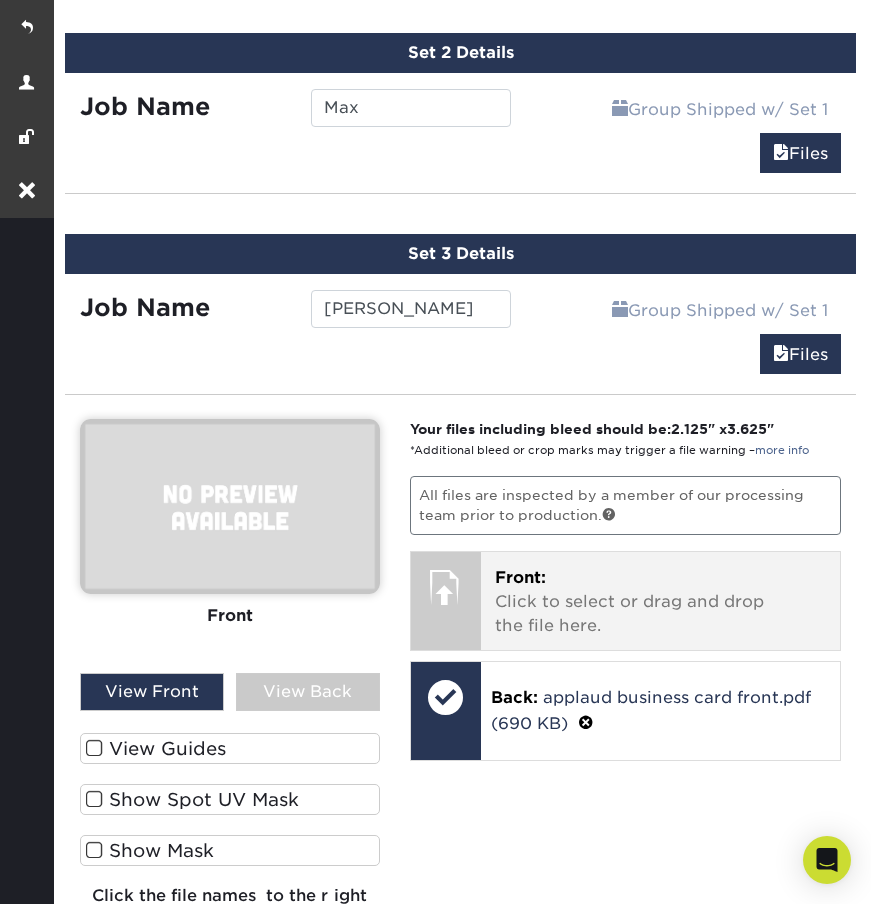 click on "Front:" at bounding box center [520, 577] 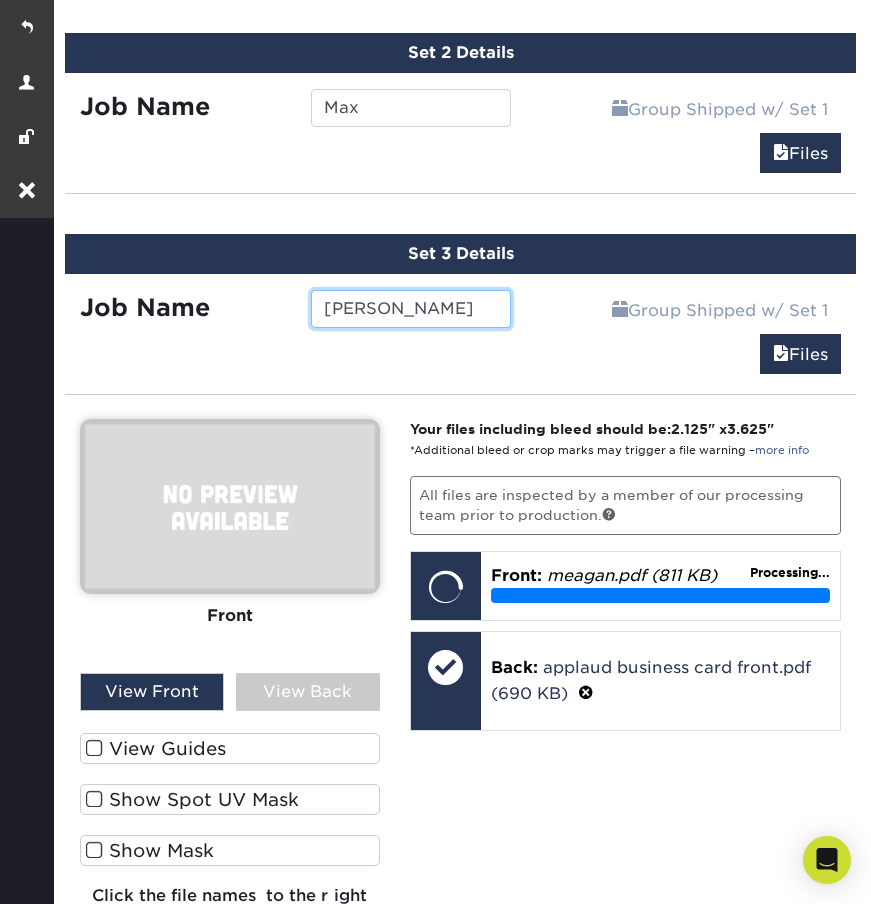 click on "Megan" at bounding box center [411, 309] 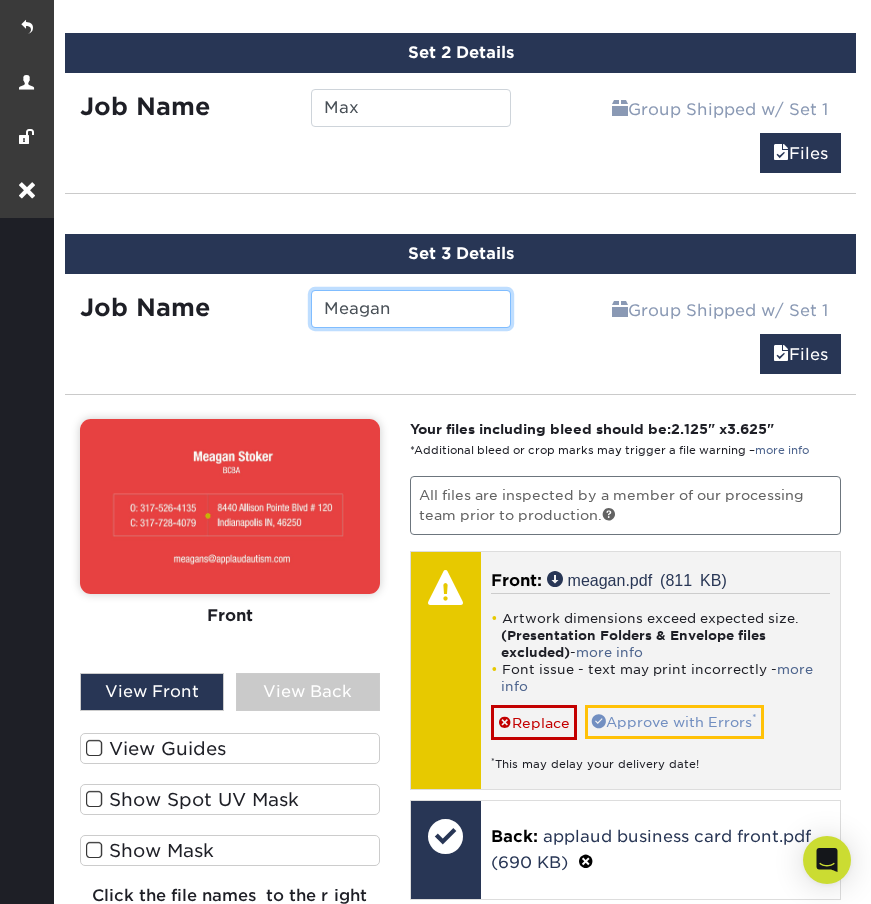 type on "Meagan" 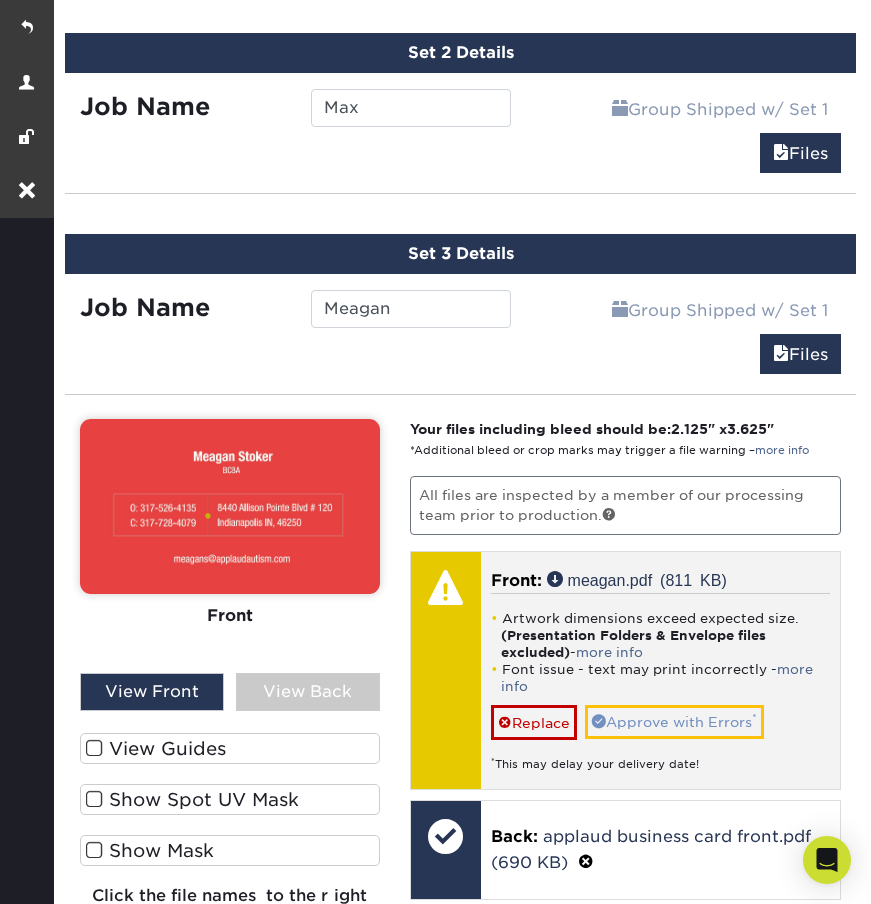 click on "Approve with Errors *" at bounding box center (674, 722) 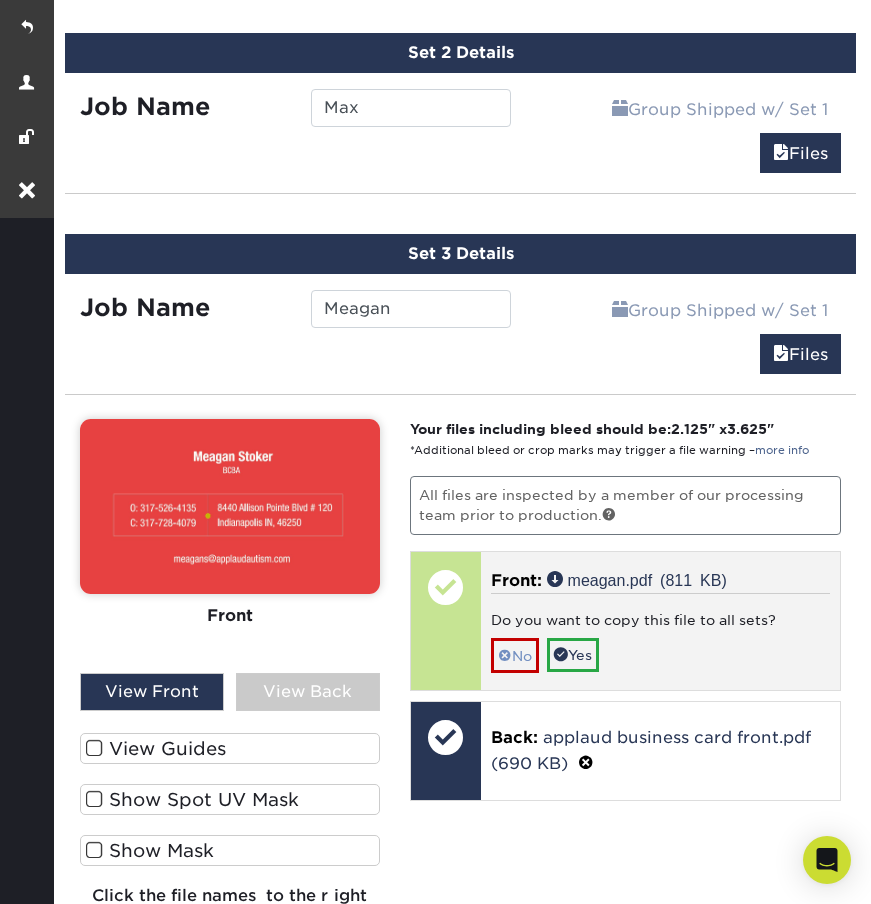 click on "No" at bounding box center [515, 655] 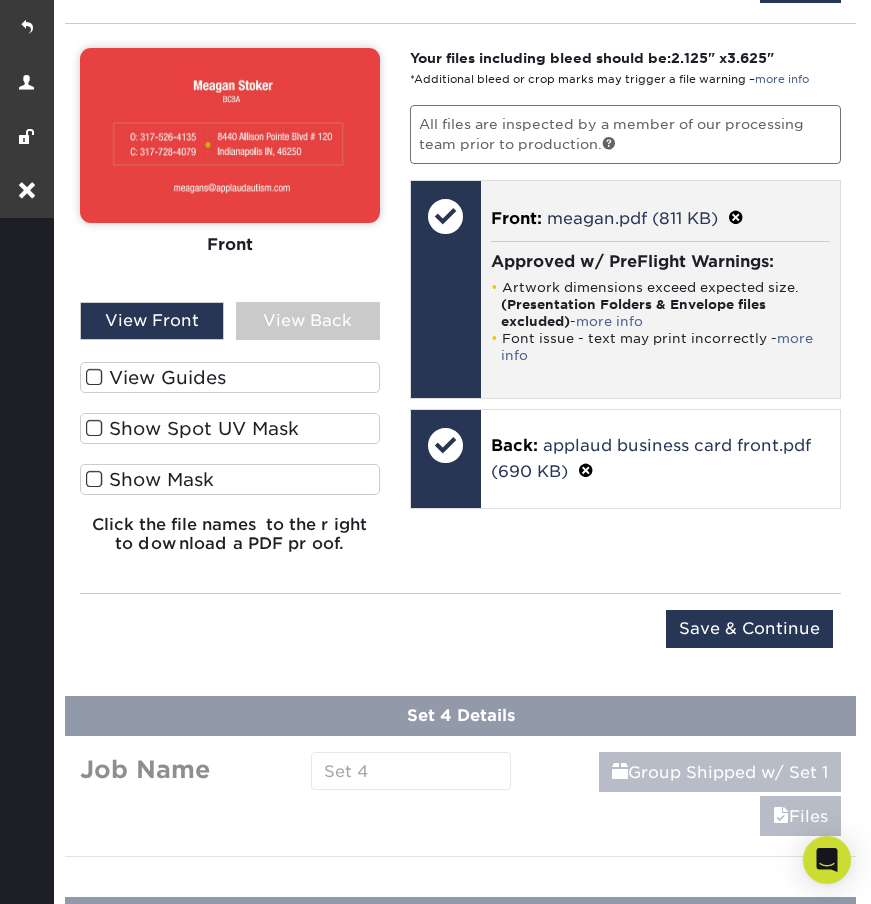 scroll, scrollTop: 1818, scrollLeft: 0, axis: vertical 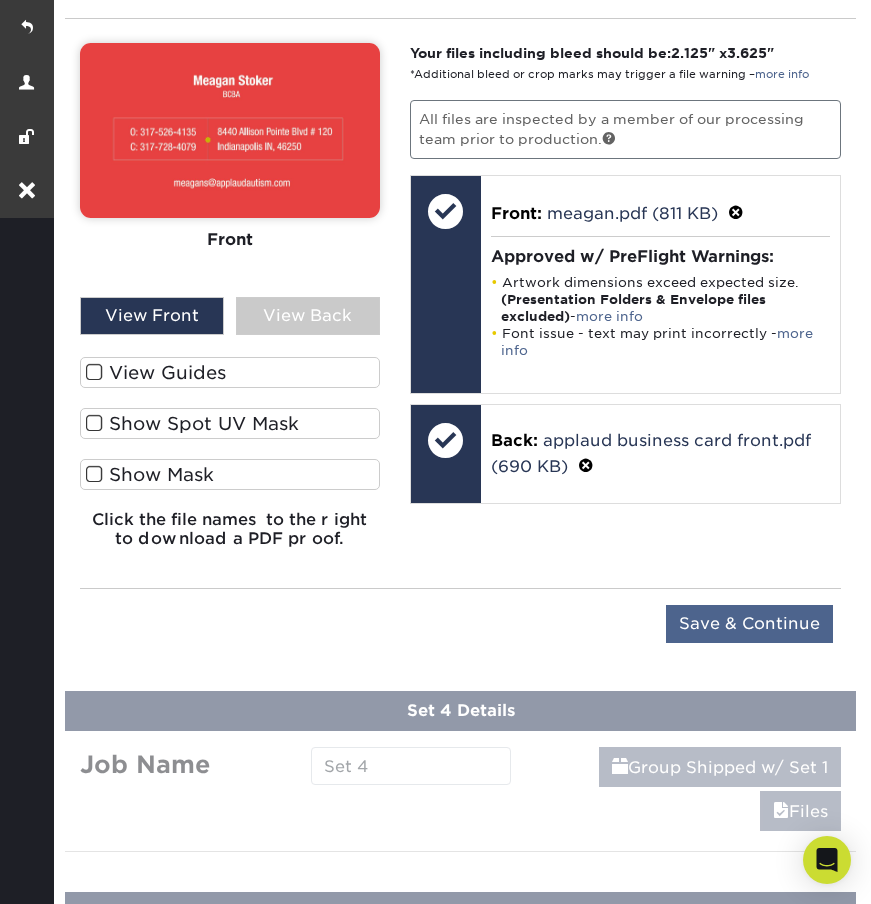 click on "Save & Continue" at bounding box center [749, 624] 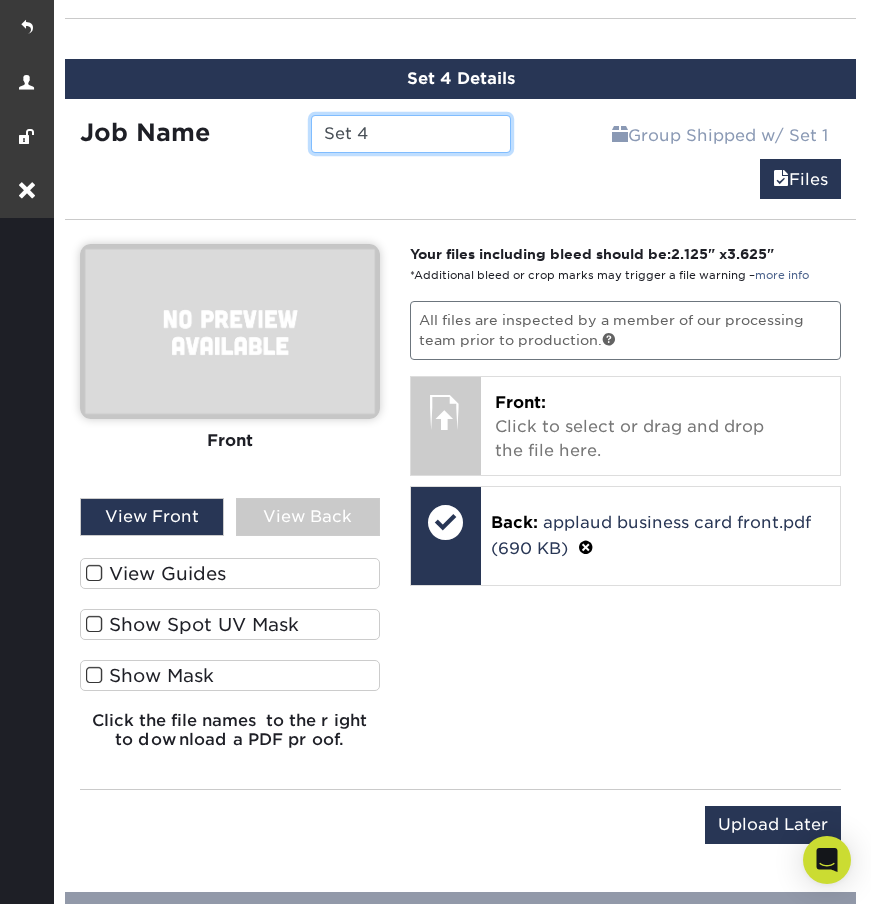 drag, startPoint x: 398, startPoint y: 132, endPoint x: 296, endPoint y: 126, distance: 102.176315 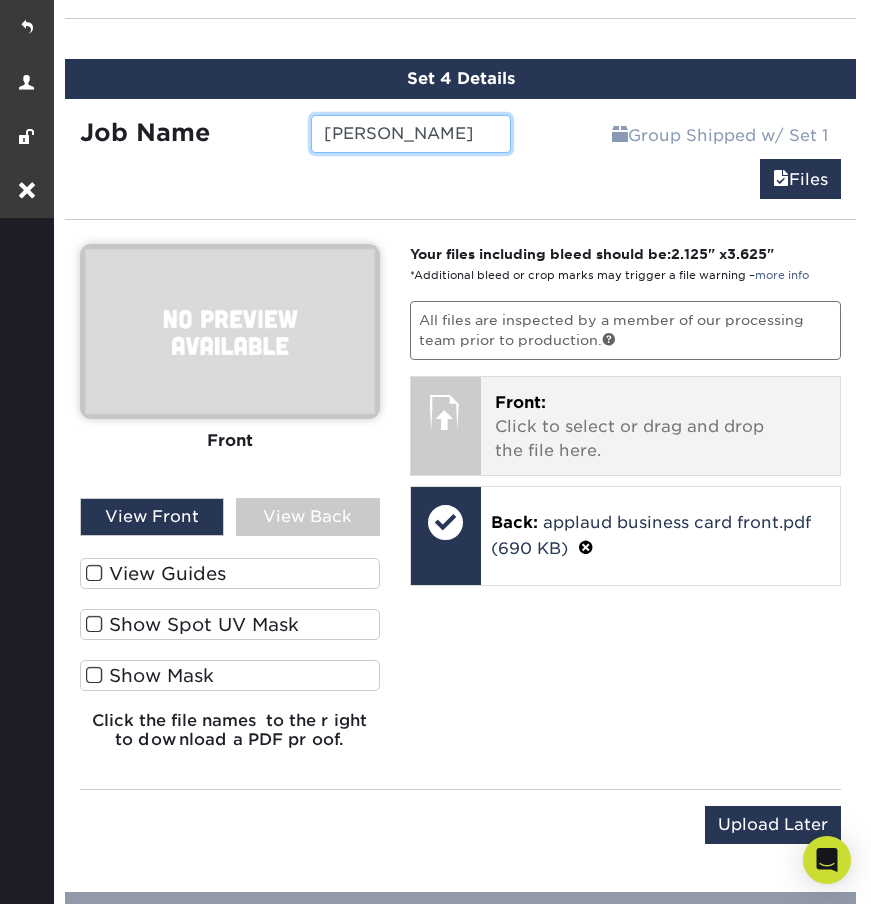 type on "[PERSON_NAME]" 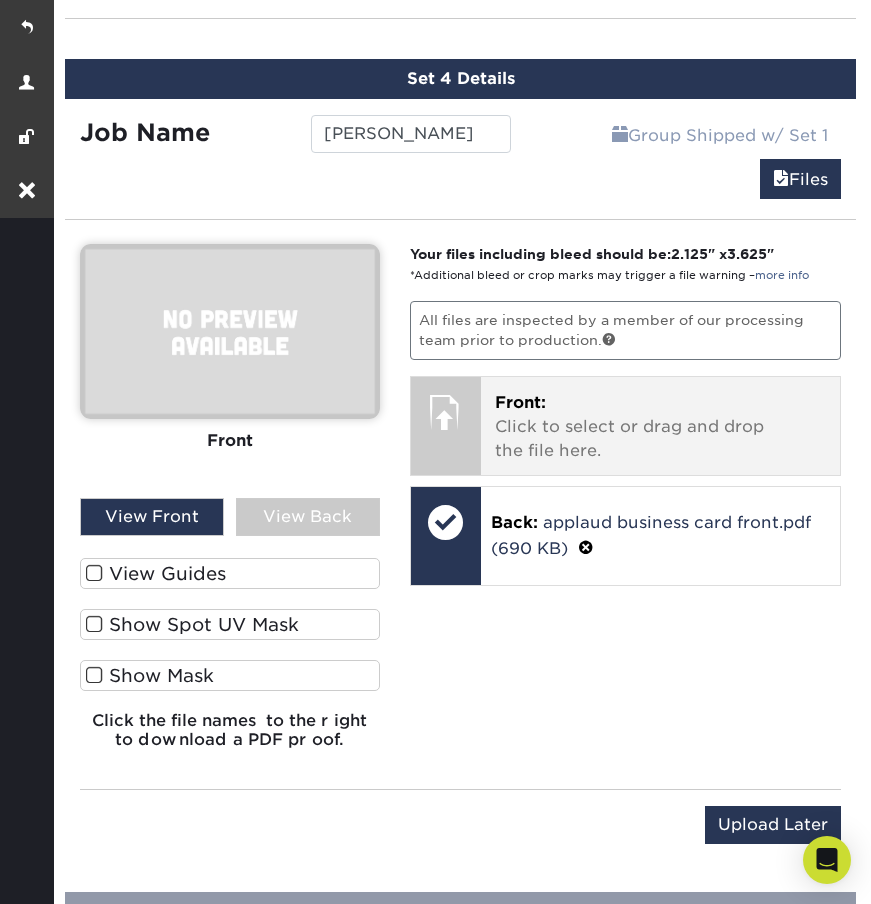 click on "Front: Click to select or drag and drop the file here." at bounding box center (660, 427) 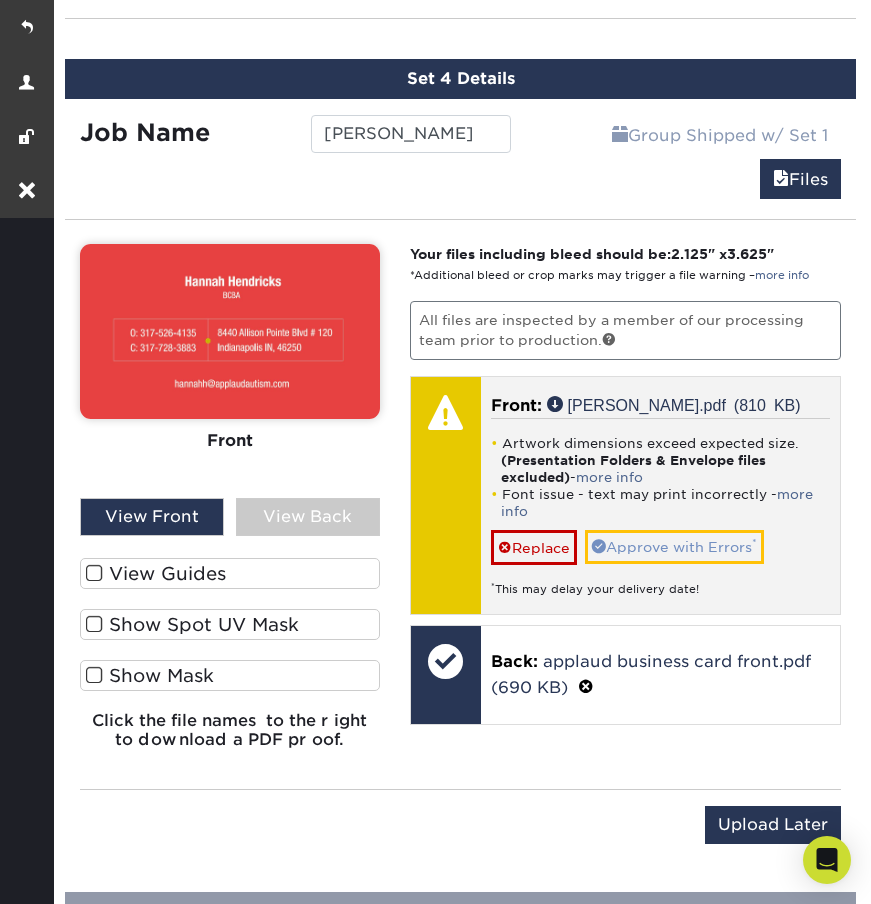 click on "Approve with Errors *" at bounding box center (674, 547) 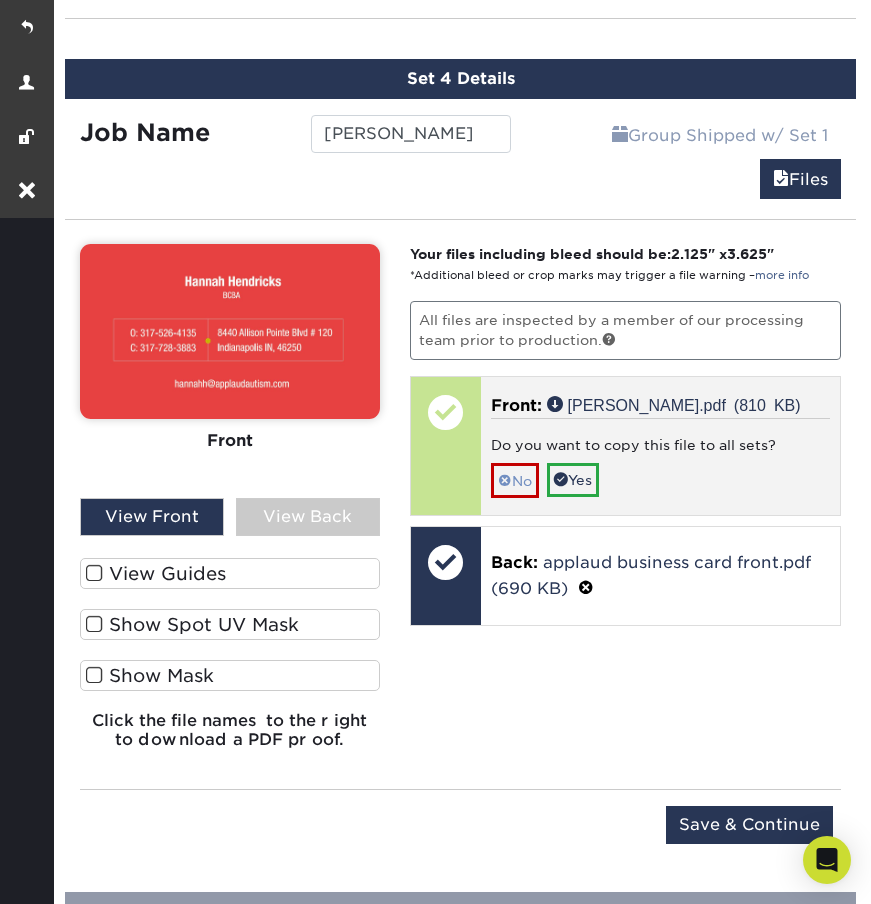 click on "No" at bounding box center [515, 480] 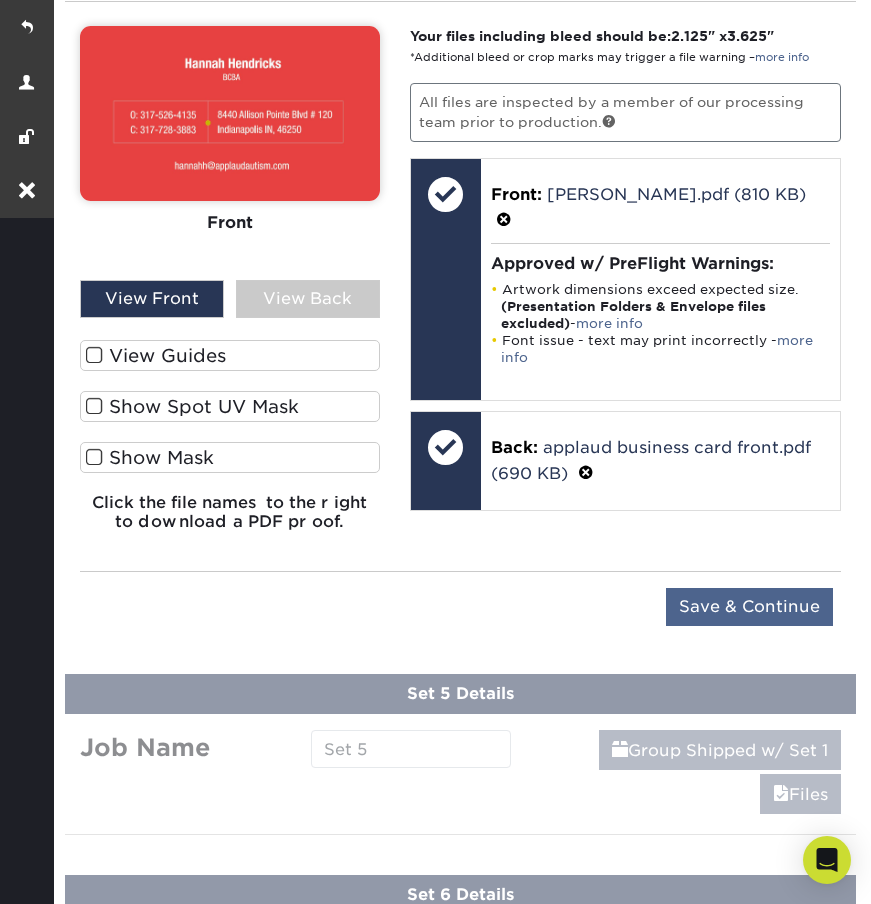 scroll, scrollTop: 2038, scrollLeft: 0, axis: vertical 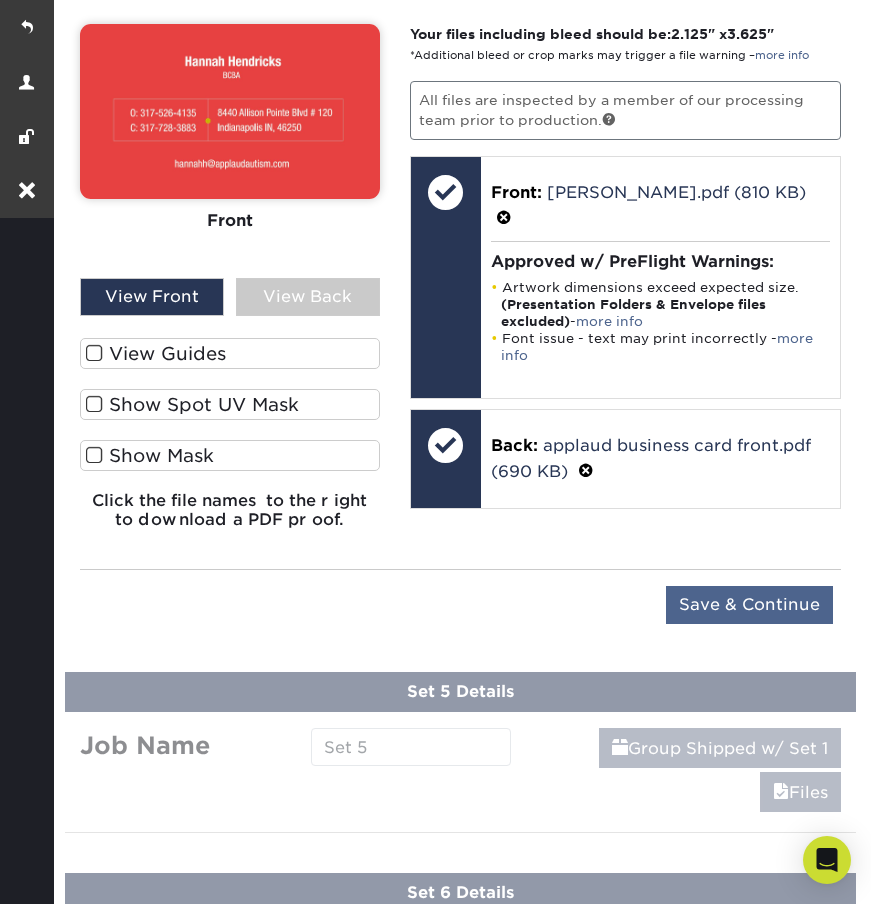 click on "Save & Continue" at bounding box center [749, 605] 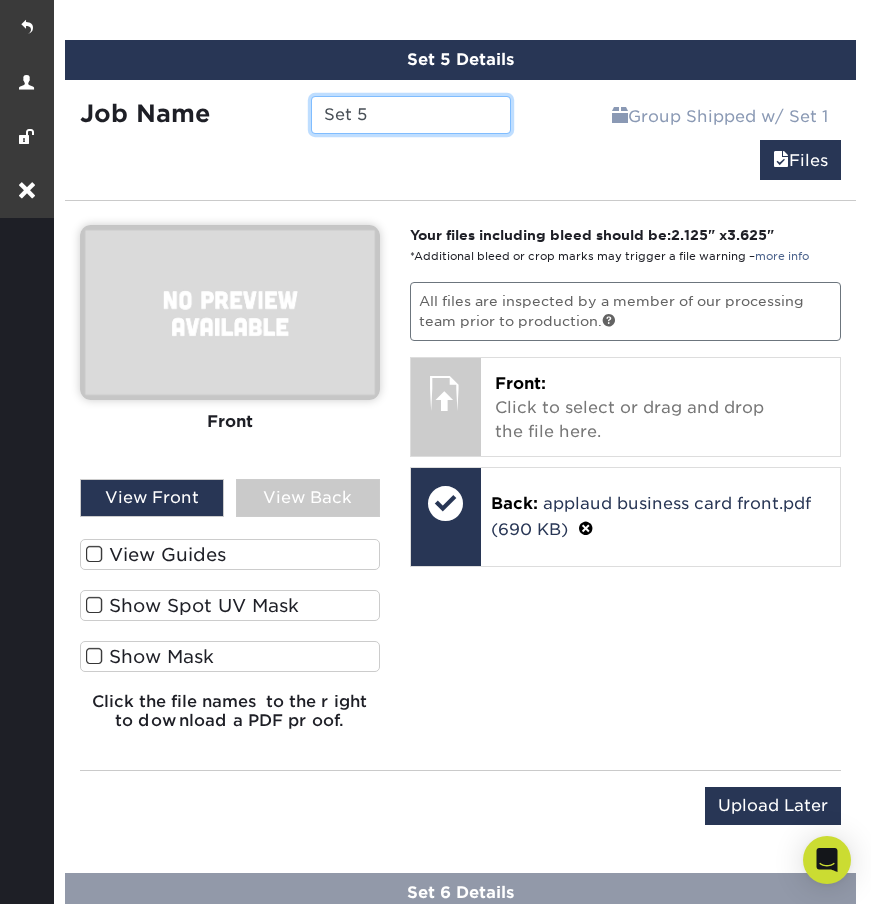 drag, startPoint x: 361, startPoint y: 110, endPoint x: 292, endPoint y: 110, distance: 69 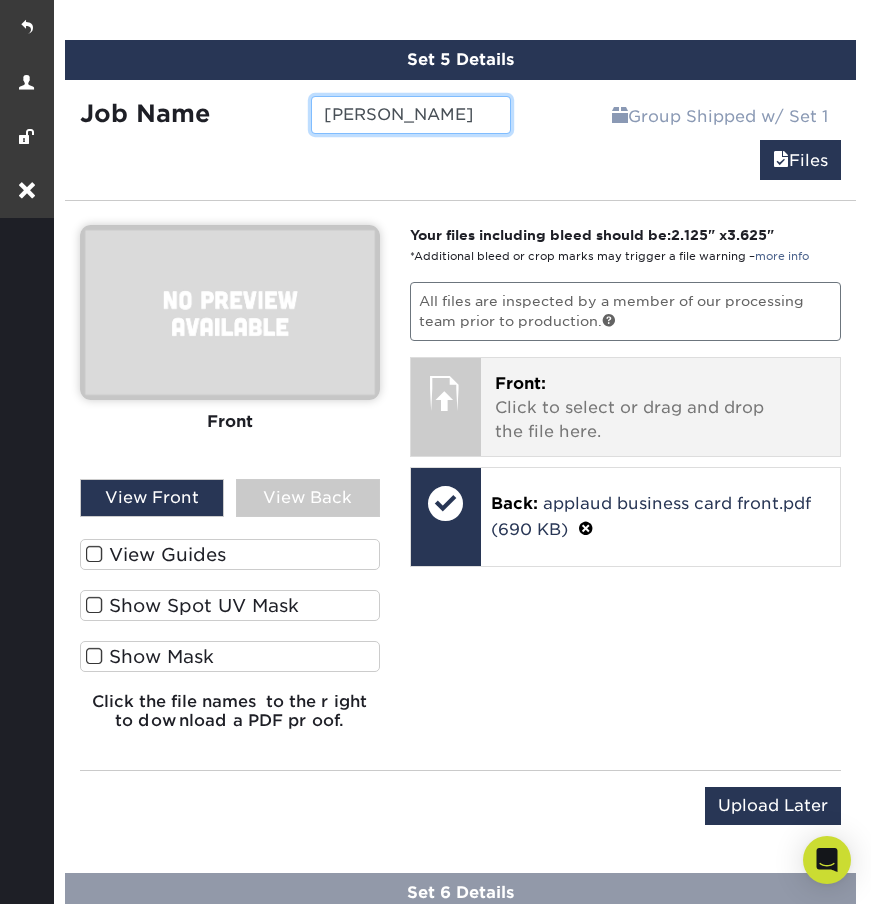 type on "[PERSON_NAME]" 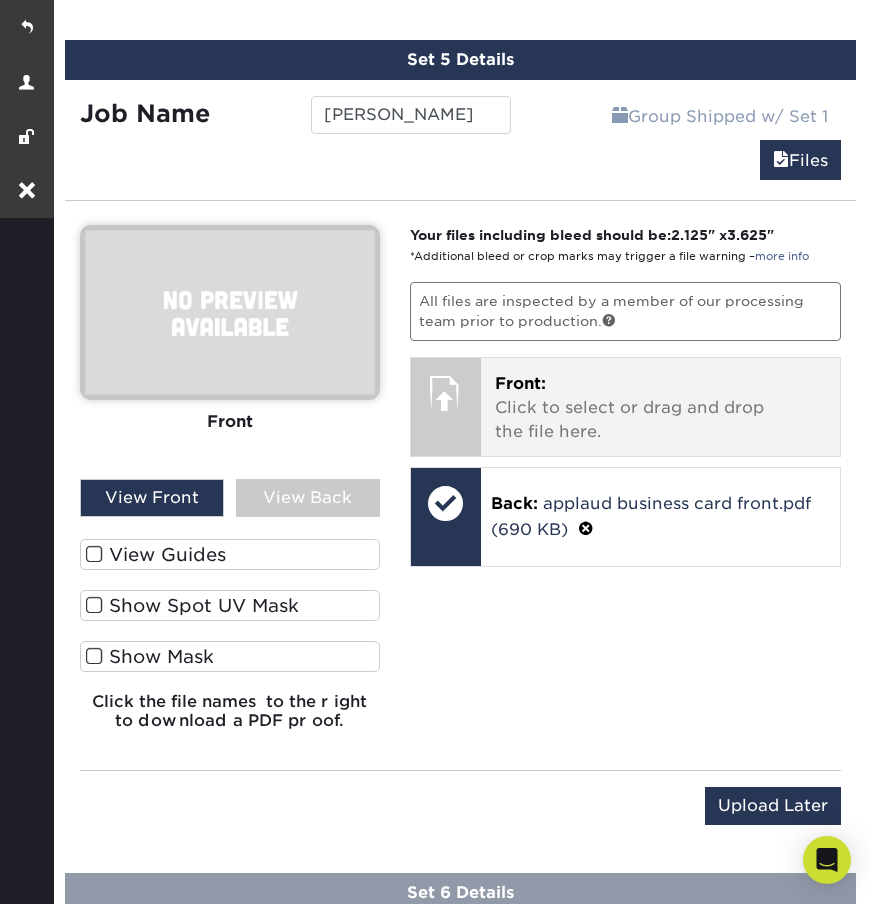 click on "Front: Click to select or drag and drop the file here.
Choose file" at bounding box center (660, 407) 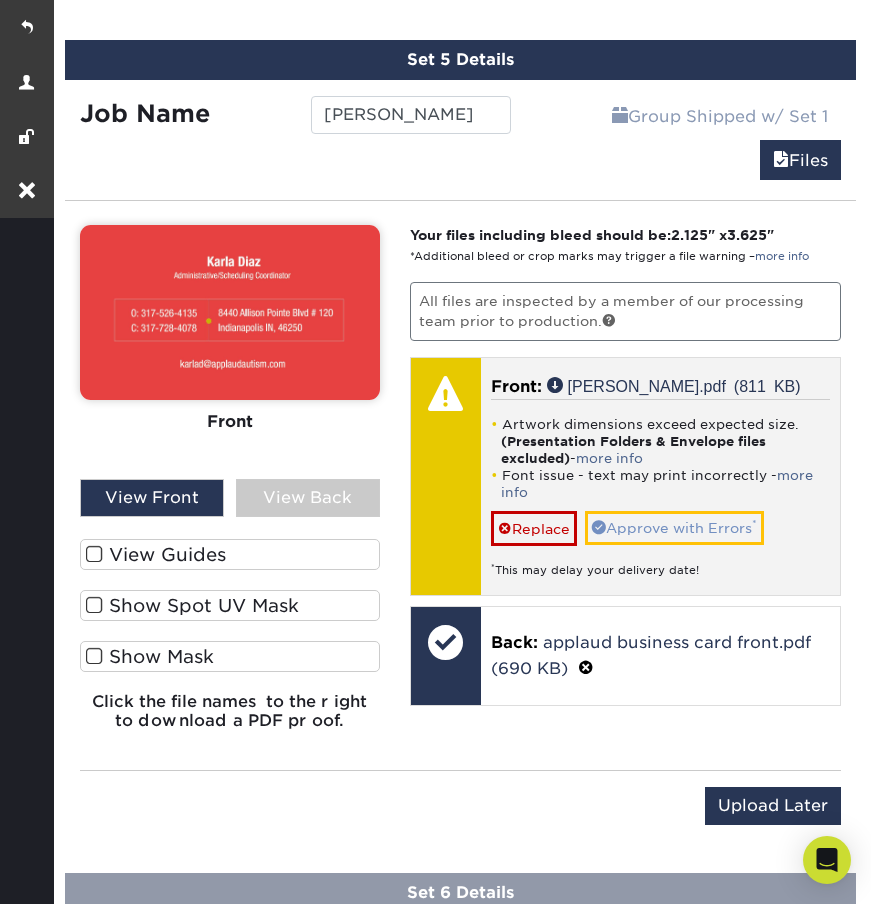 click on "Approve with Errors *" at bounding box center [674, 528] 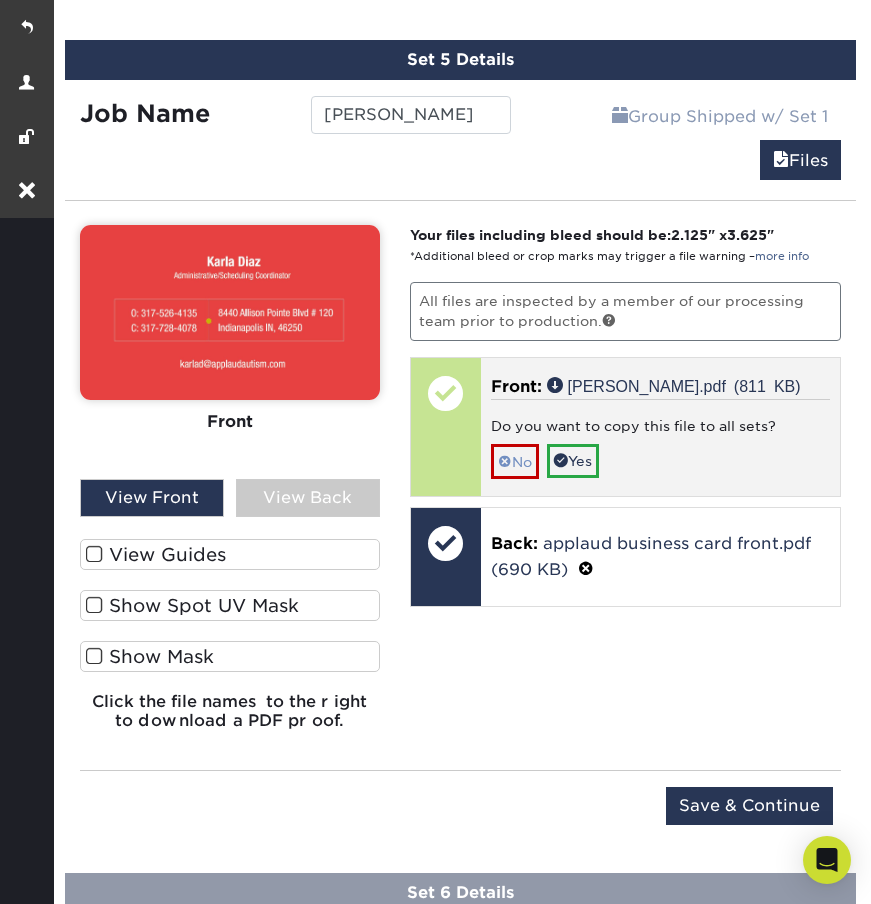 click on "No" at bounding box center [515, 461] 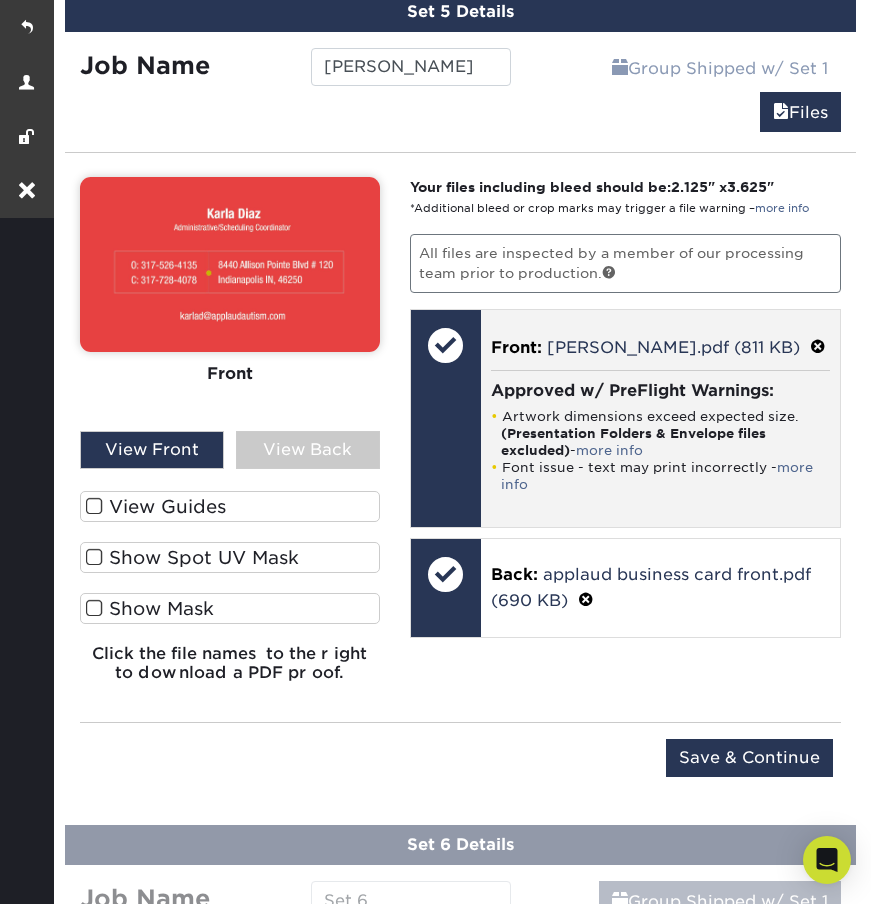 scroll, scrollTop: 2095, scrollLeft: 0, axis: vertical 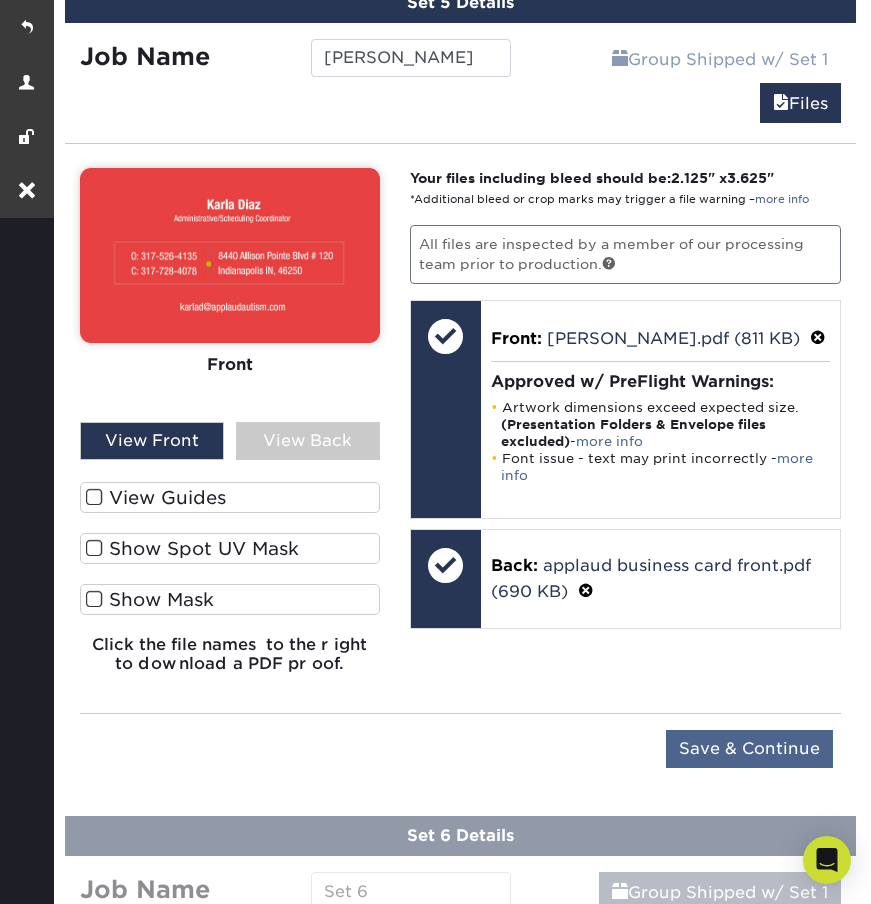 click on "Save & Continue" at bounding box center [749, 749] 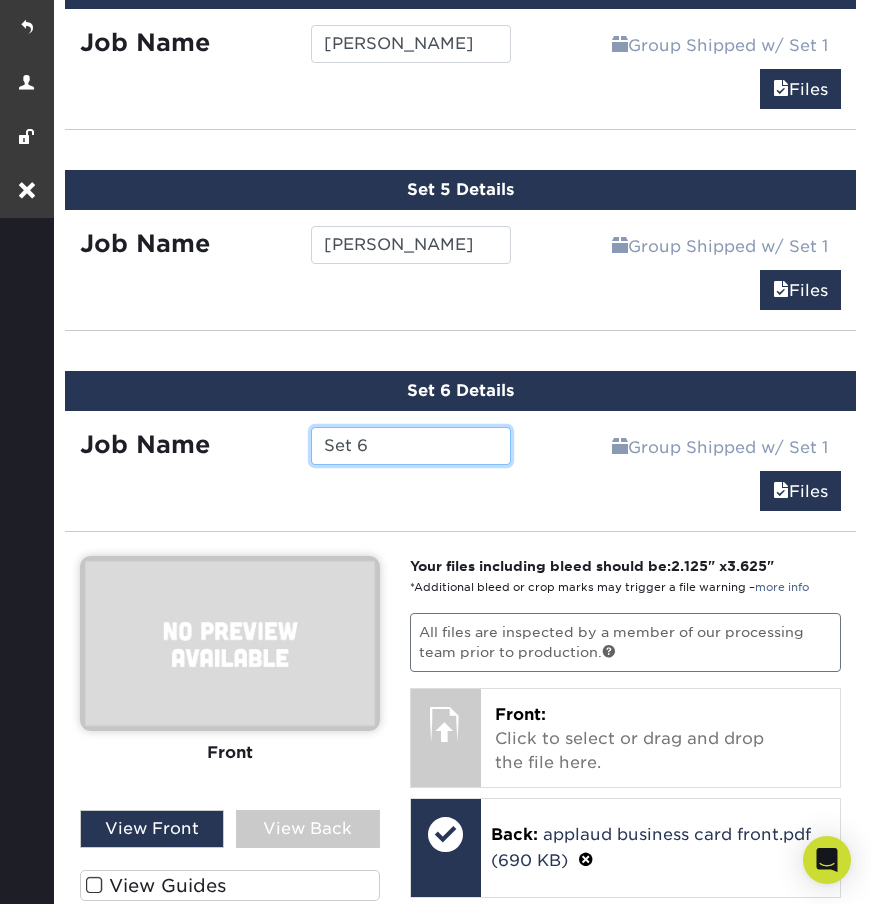 scroll, scrollTop: 1908, scrollLeft: 0, axis: vertical 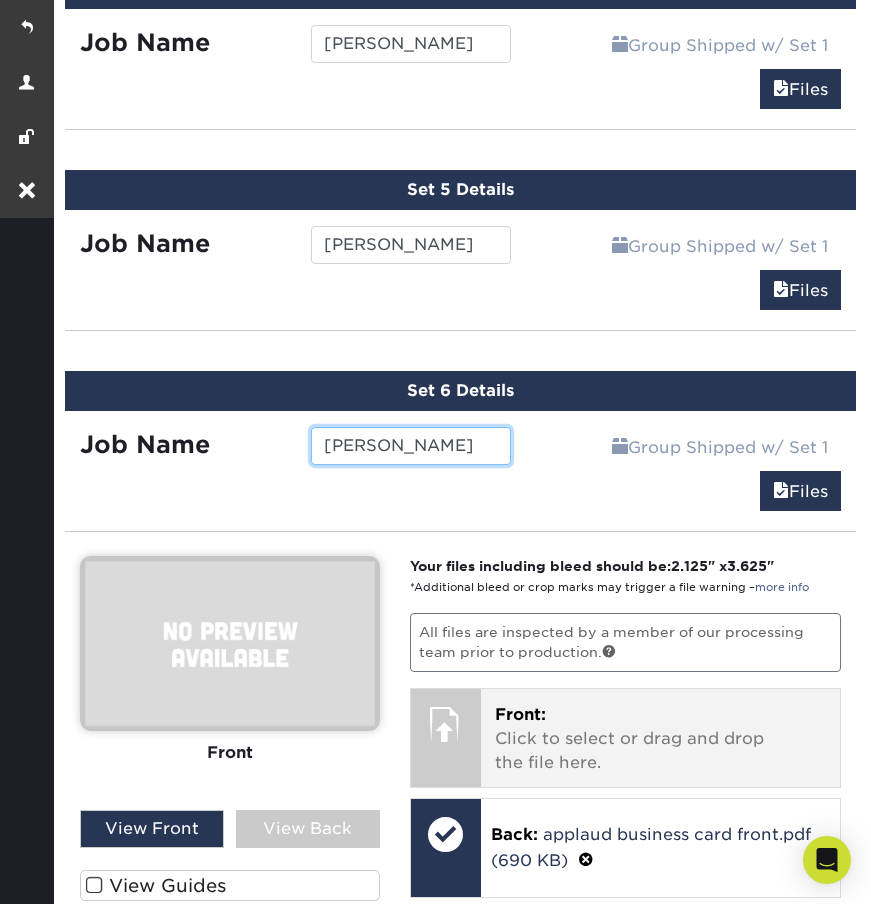 type on "[PERSON_NAME]" 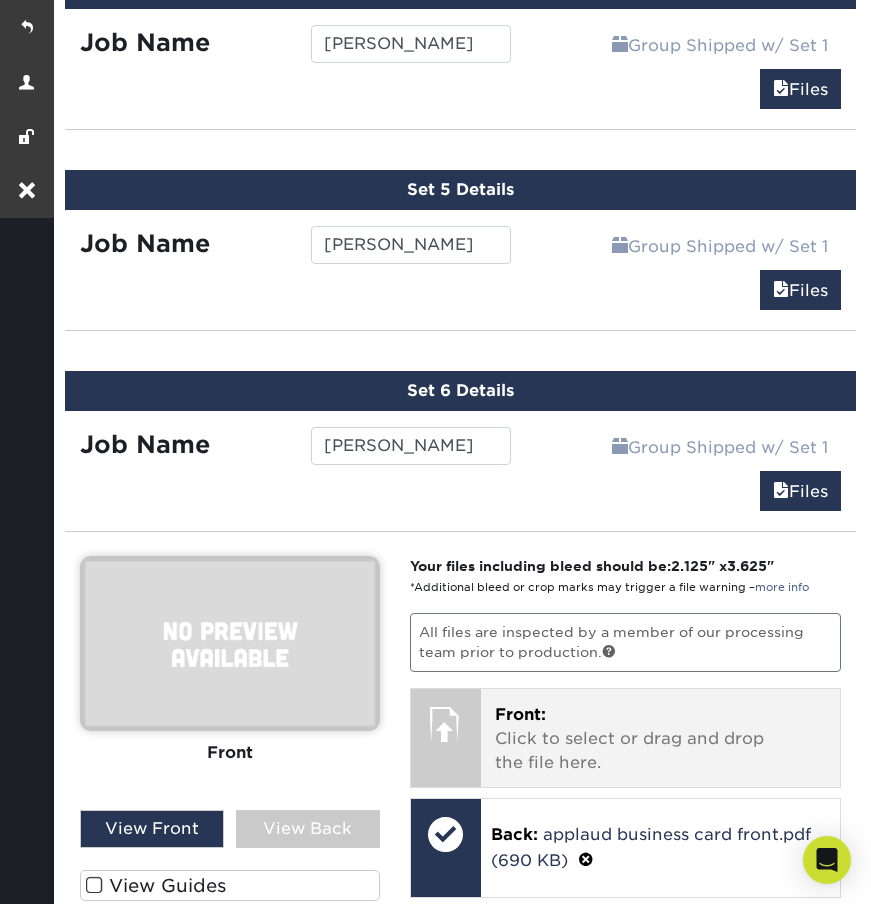 click on "Front: Click to select or drag and drop the file here." at bounding box center (660, 739) 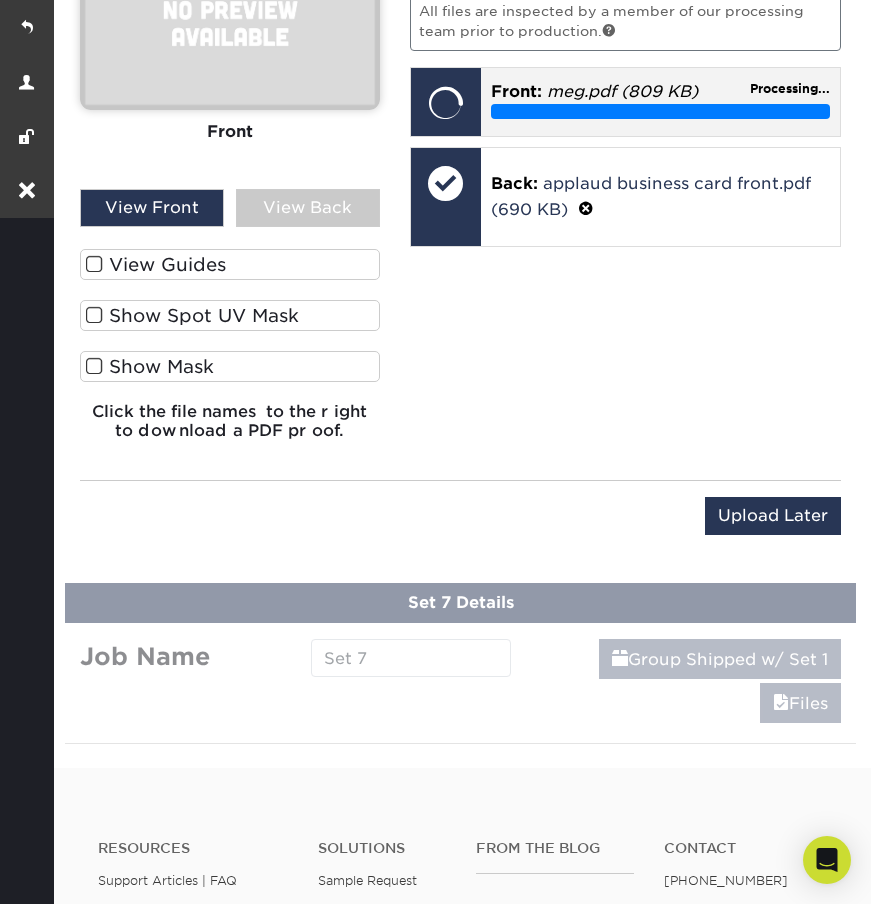 scroll, scrollTop: 2532, scrollLeft: 0, axis: vertical 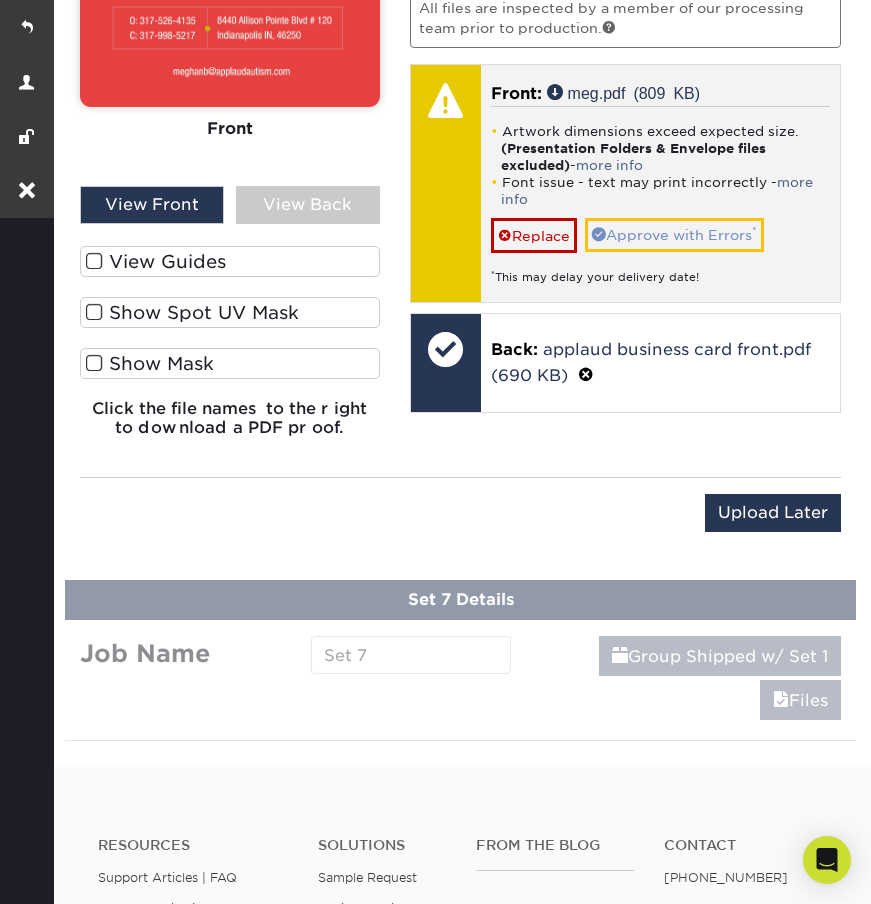 click on "Approve with Errors *" at bounding box center [674, 235] 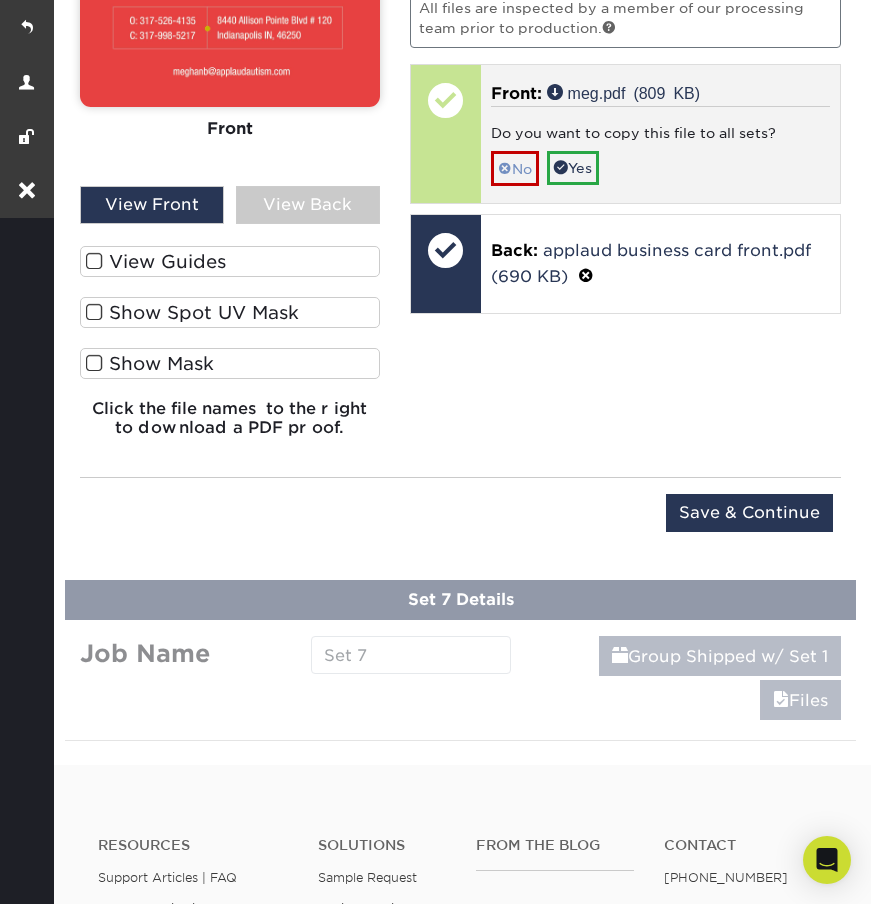 click on "No" at bounding box center (515, 168) 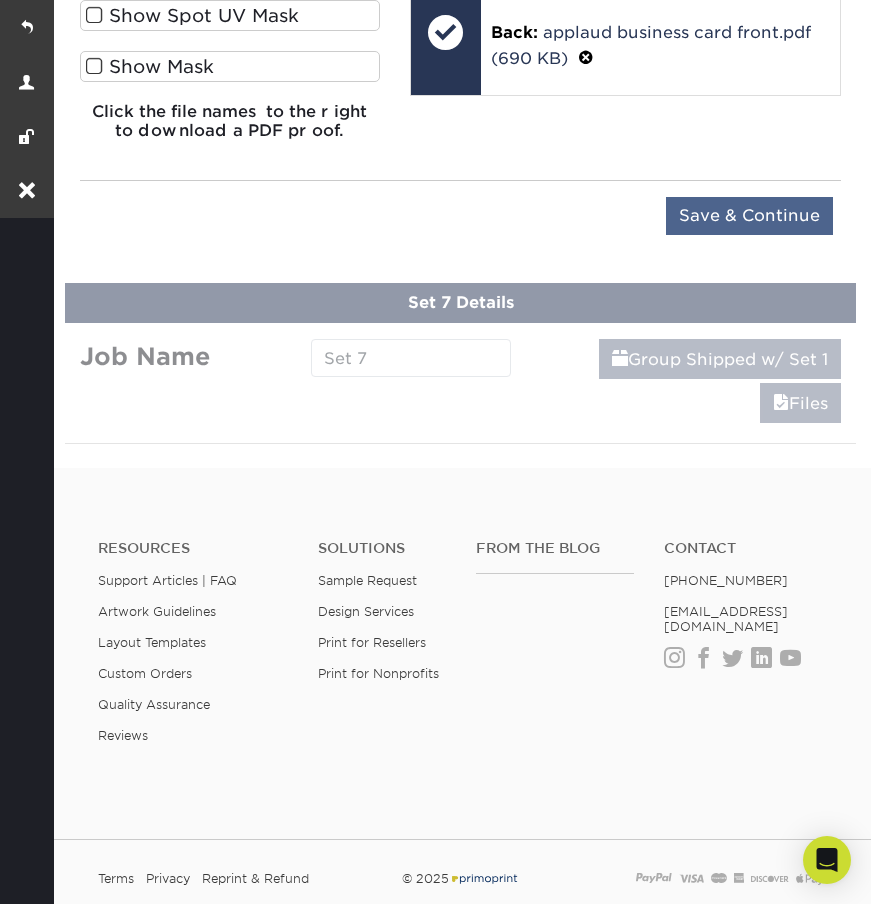 click on "Save & Continue" at bounding box center [749, 216] 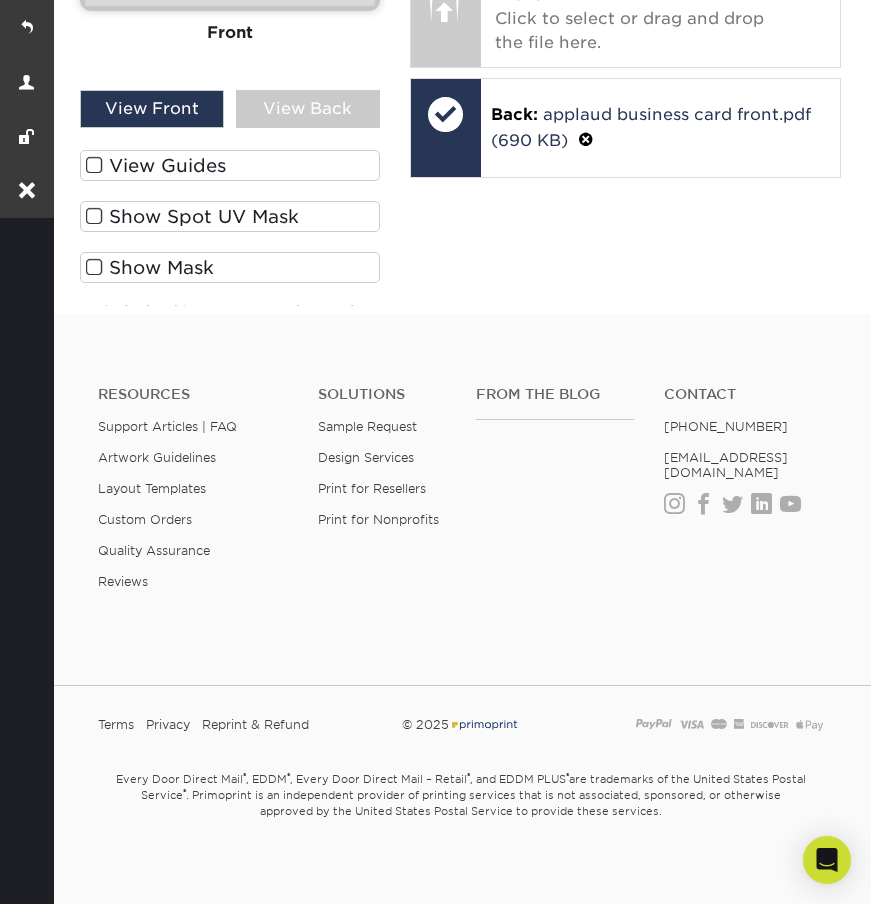 scroll, scrollTop: 2099, scrollLeft: 0, axis: vertical 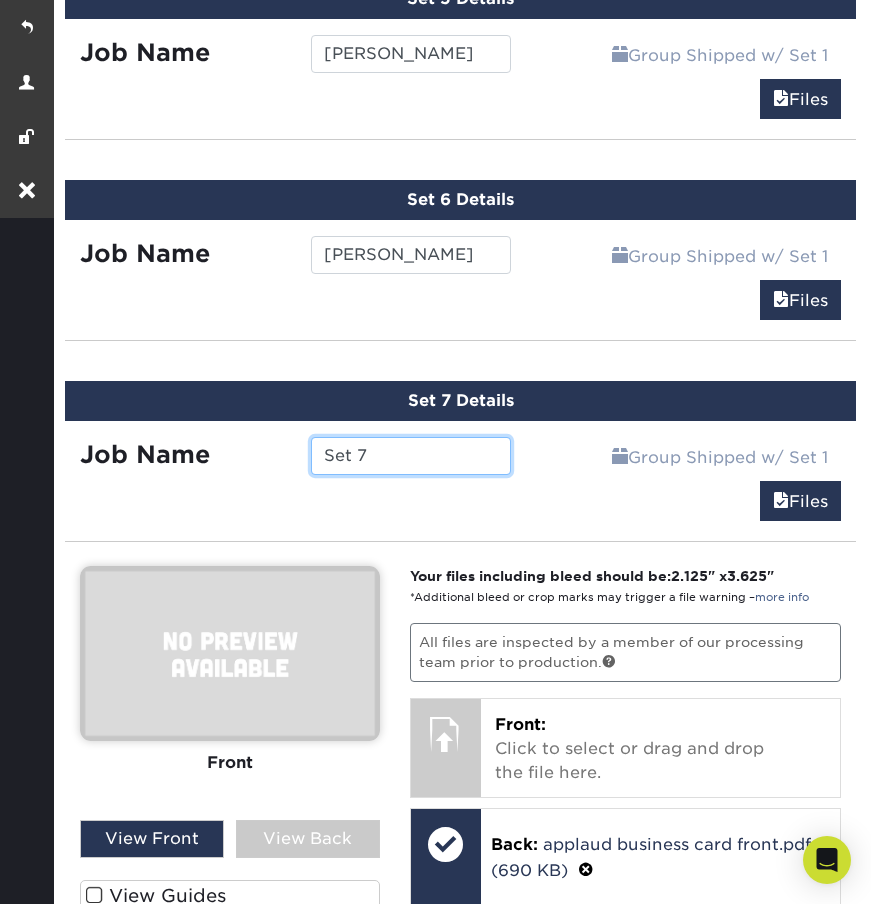 drag, startPoint x: 380, startPoint y: 450, endPoint x: 248, endPoint y: 450, distance: 132 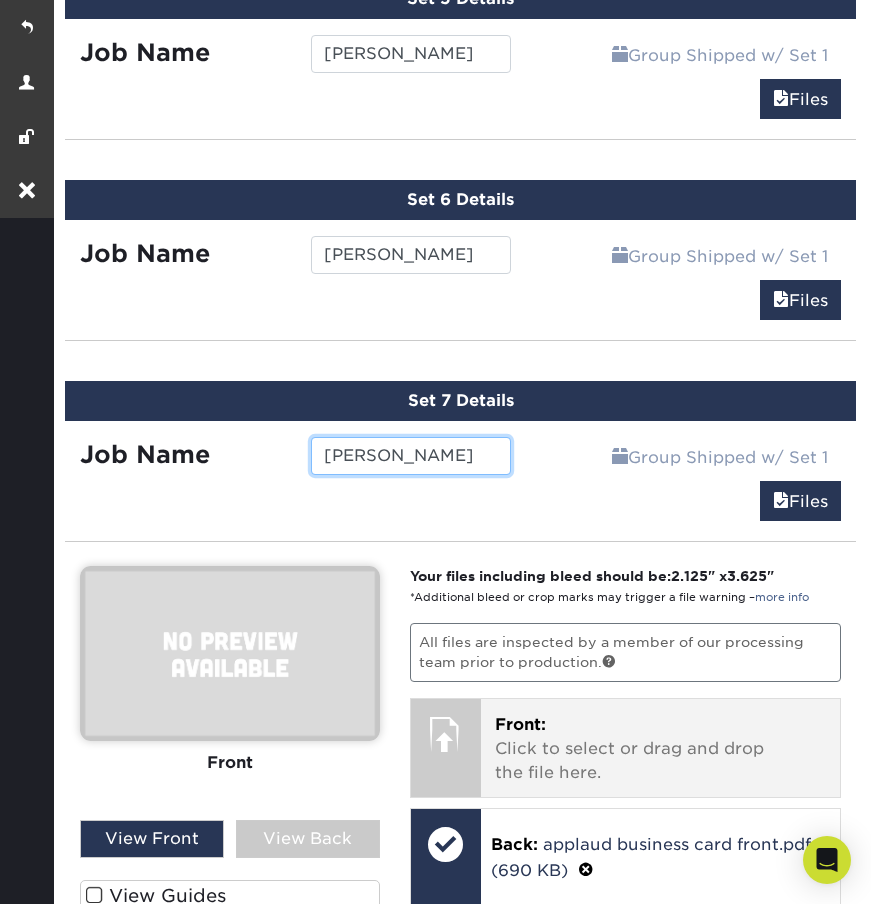 type on "[PERSON_NAME]" 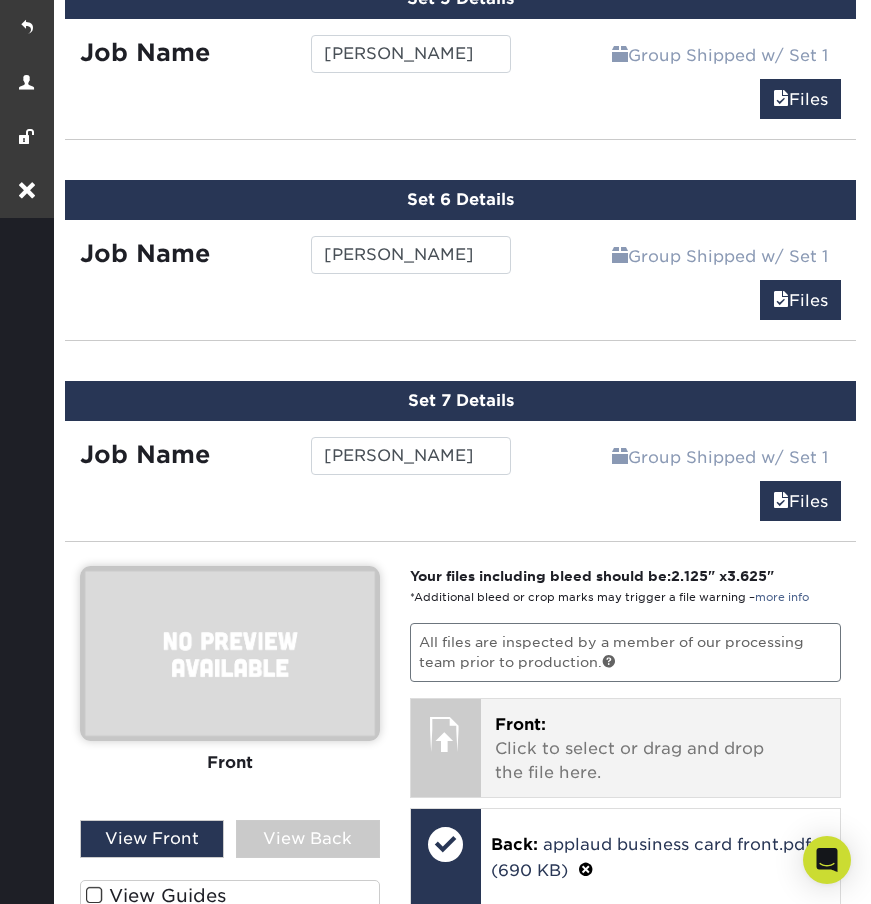 click on "Front: Click to select or drag and drop the file here." at bounding box center [660, 749] 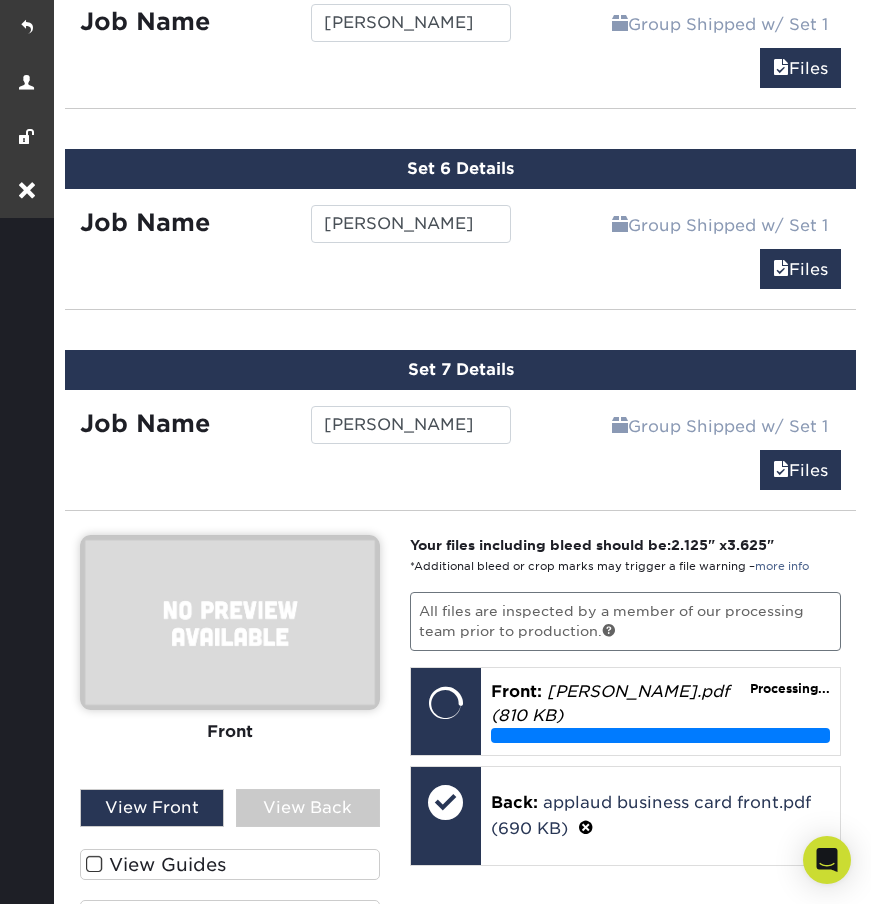 scroll, scrollTop: 2131, scrollLeft: 0, axis: vertical 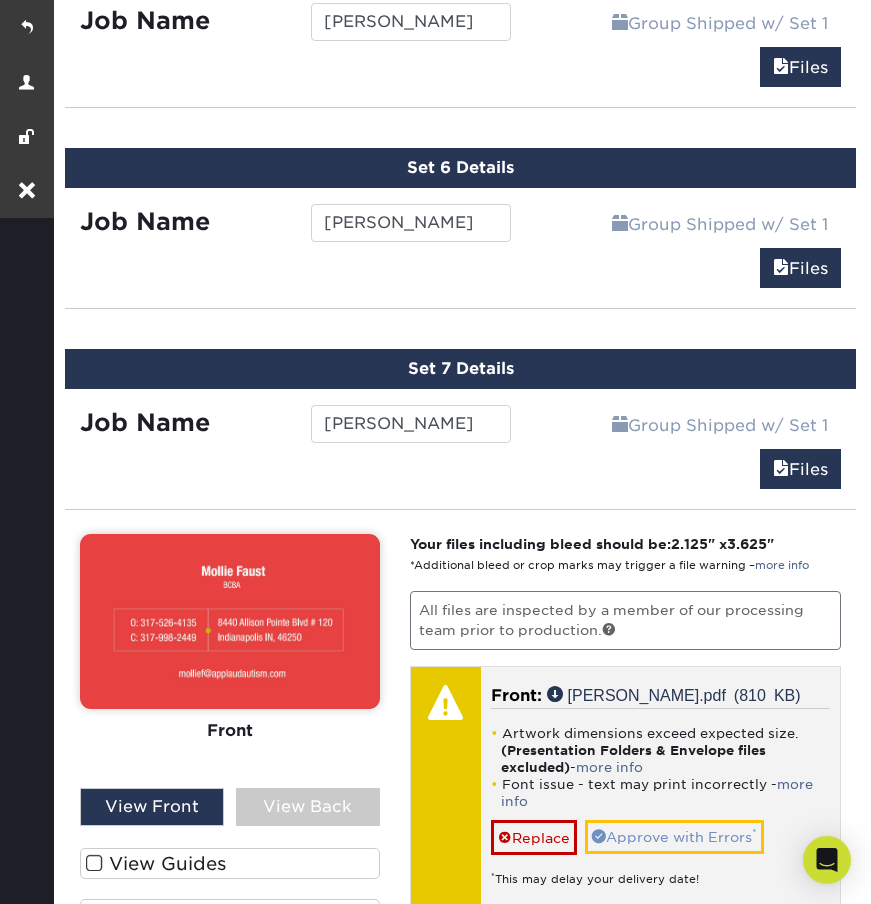 click on "Approve with Errors *" at bounding box center [674, 837] 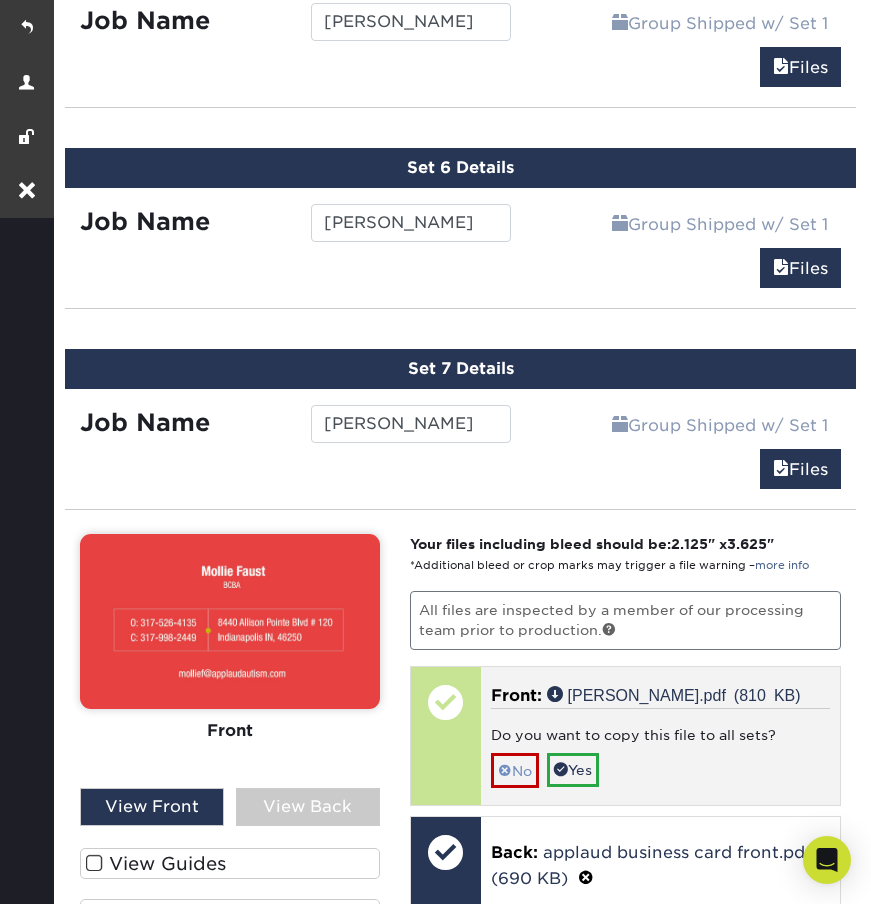 click at bounding box center [505, 771] 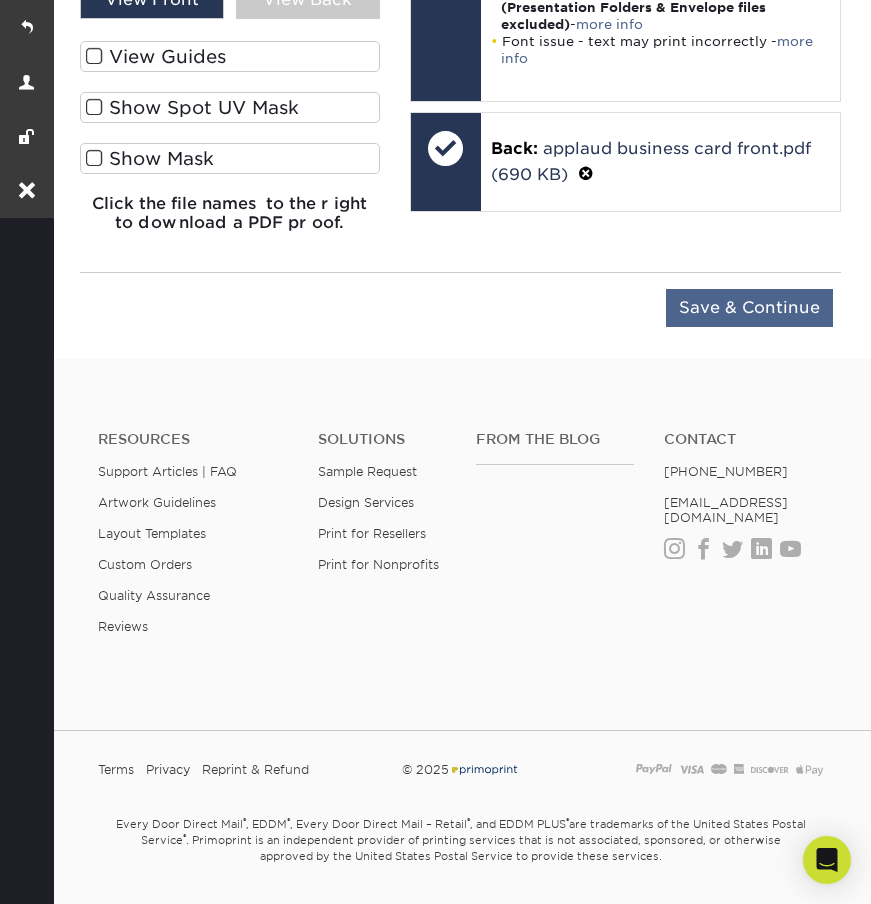 click on "Save & Continue" at bounding box center [749, 308] 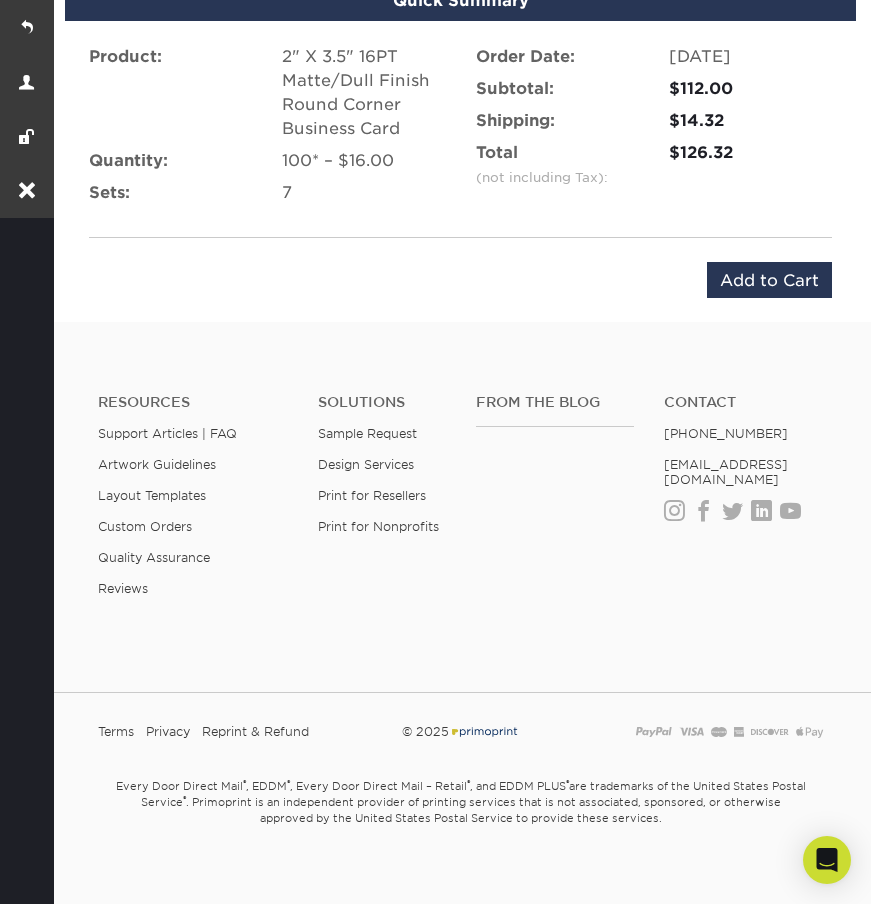 scroll, scrollTop: 2714, scrollLeft: 0, axis: vertical 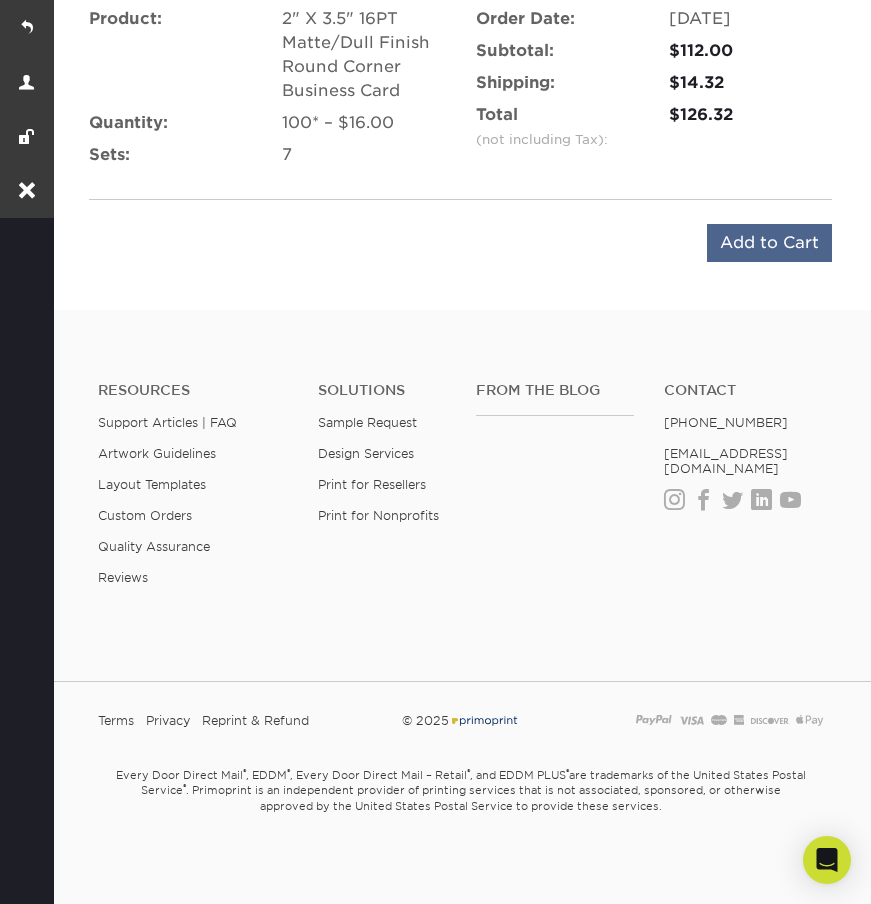 click on "Add to Cart" at bounding box center [769, 243] 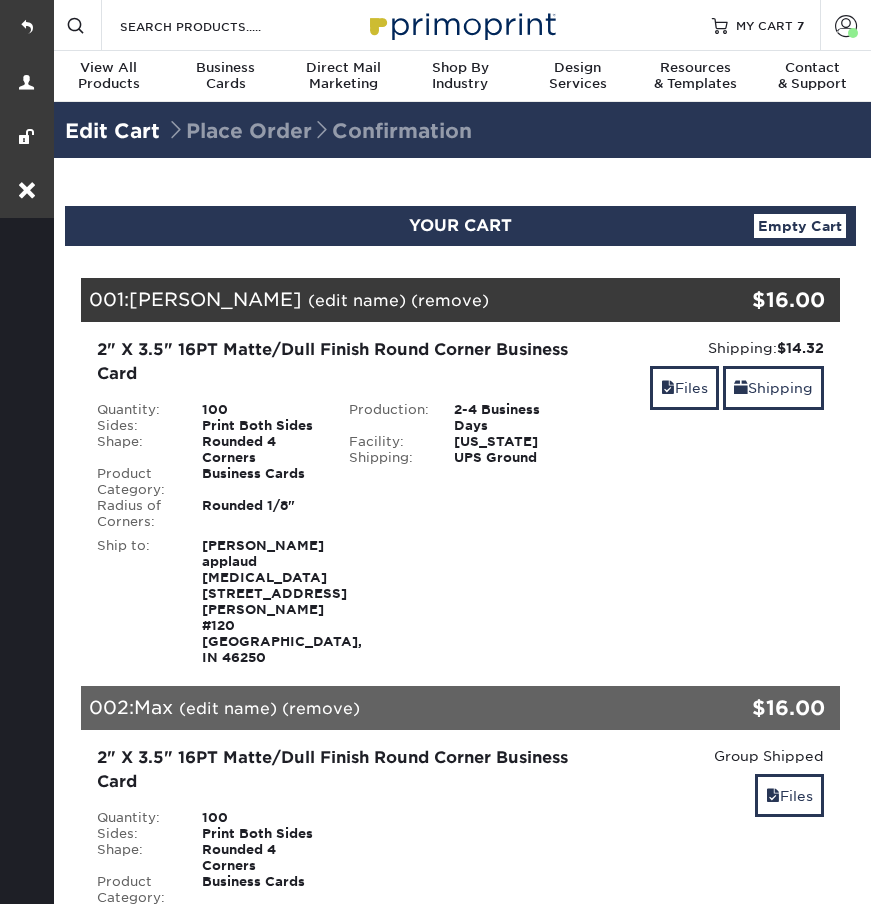 scroll, scrollTop: 0, scrollLeft: 0, axis: both 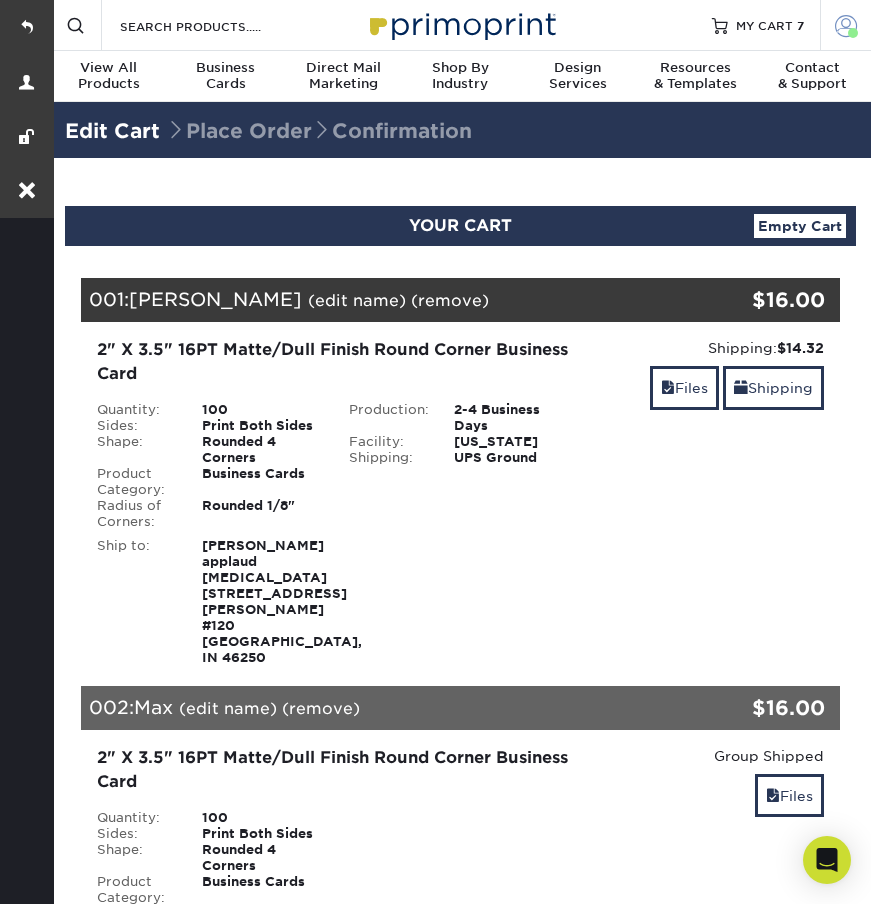 click at bounding box center [846, 25] 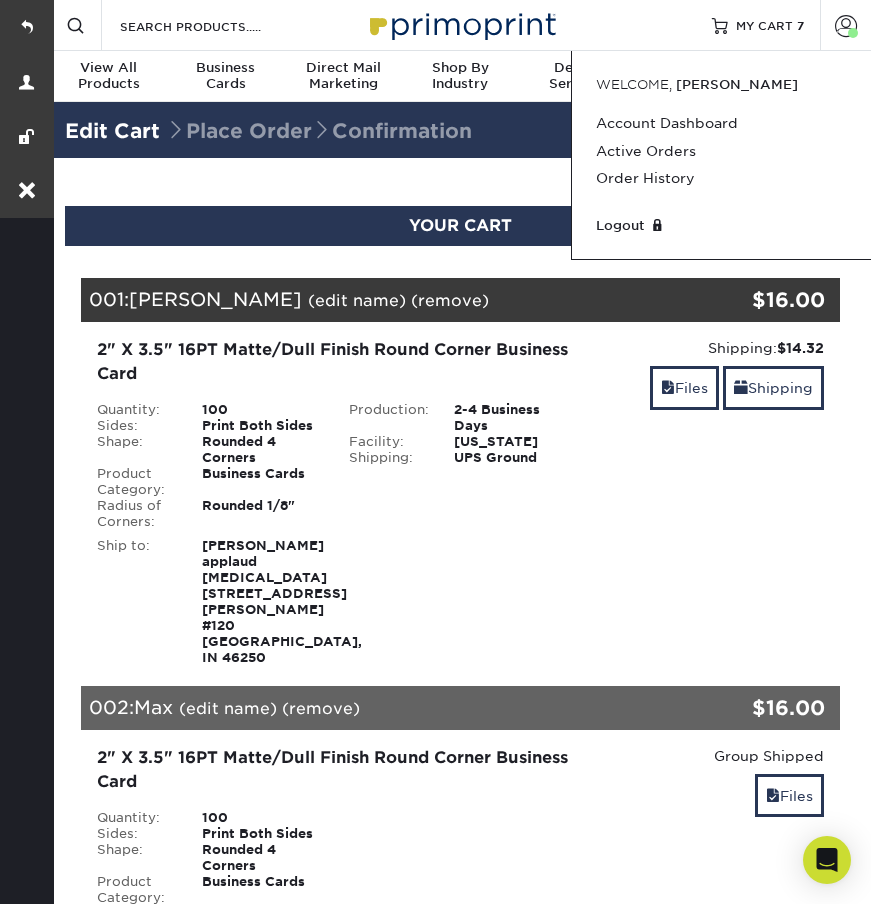 click on "Resources Menu
Search Products
Account
[PERSON_NAME]
Account Dashboard
Active Orders
Order History
Logout
MY CART" at bounding box center (460, 25) 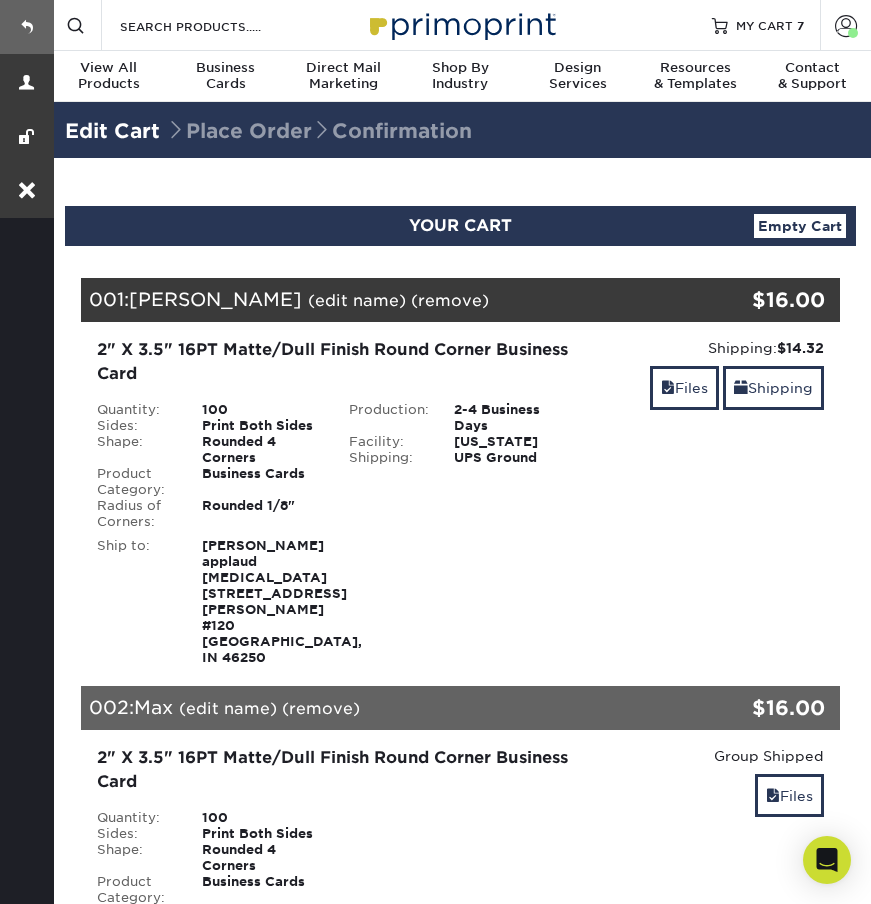 click at bounding box center [27, 27] 